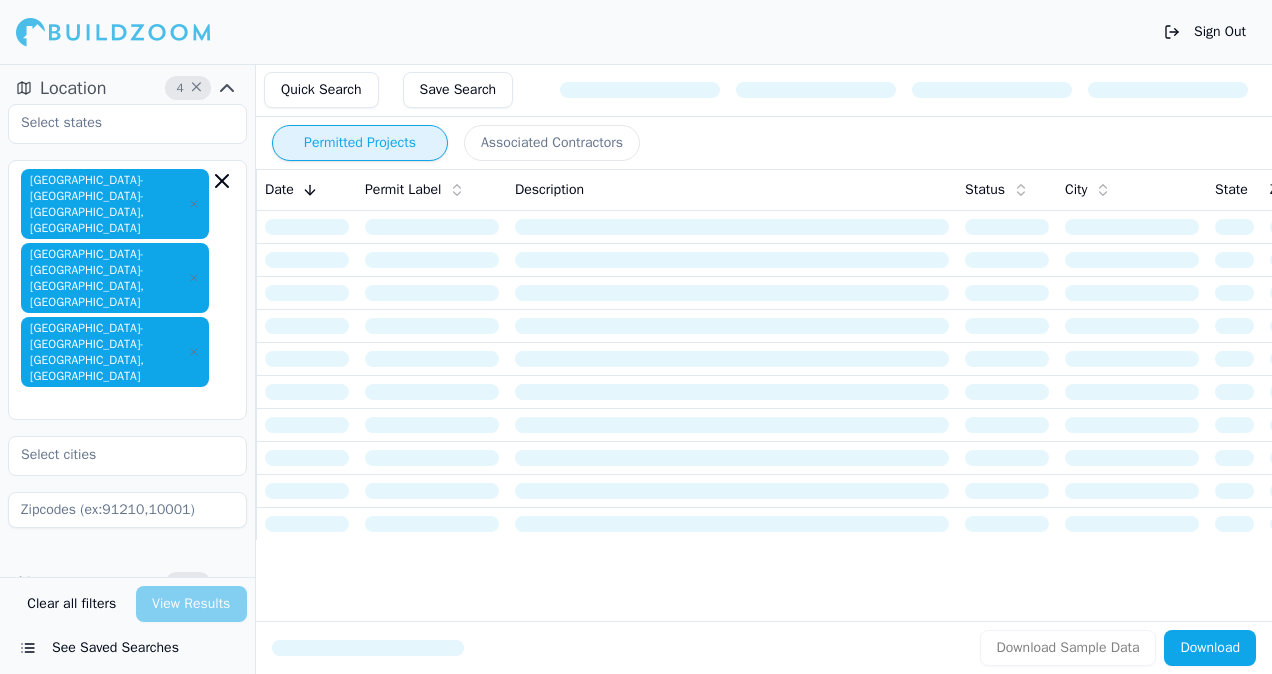 scroll, scrollTop: 0, scrollLeft: 0, axis: both 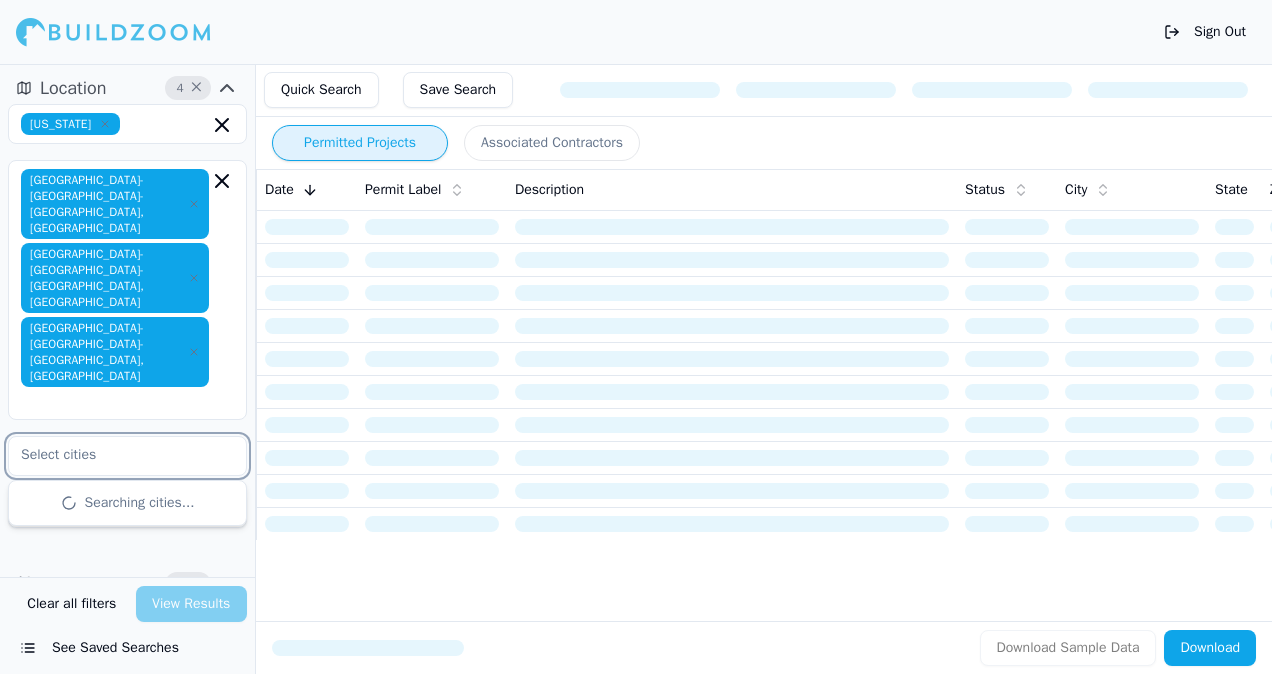 click at bounding box center [115, 455] 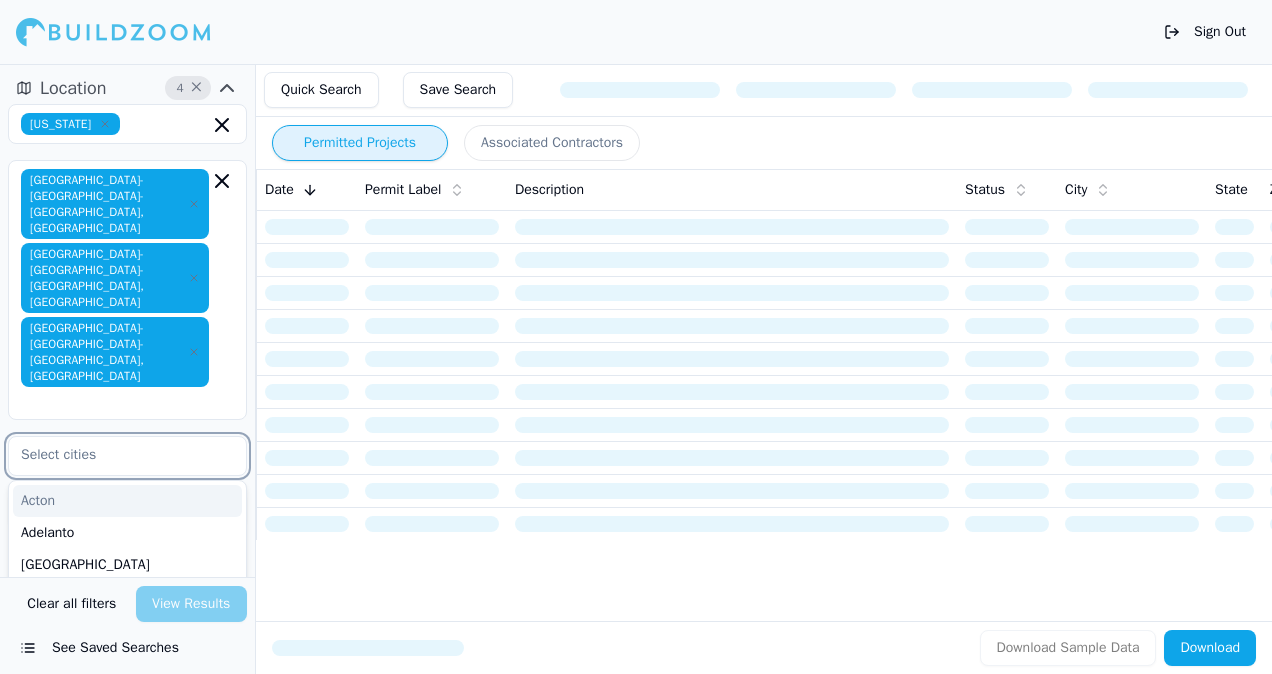 click at bounding box center (115, 455) 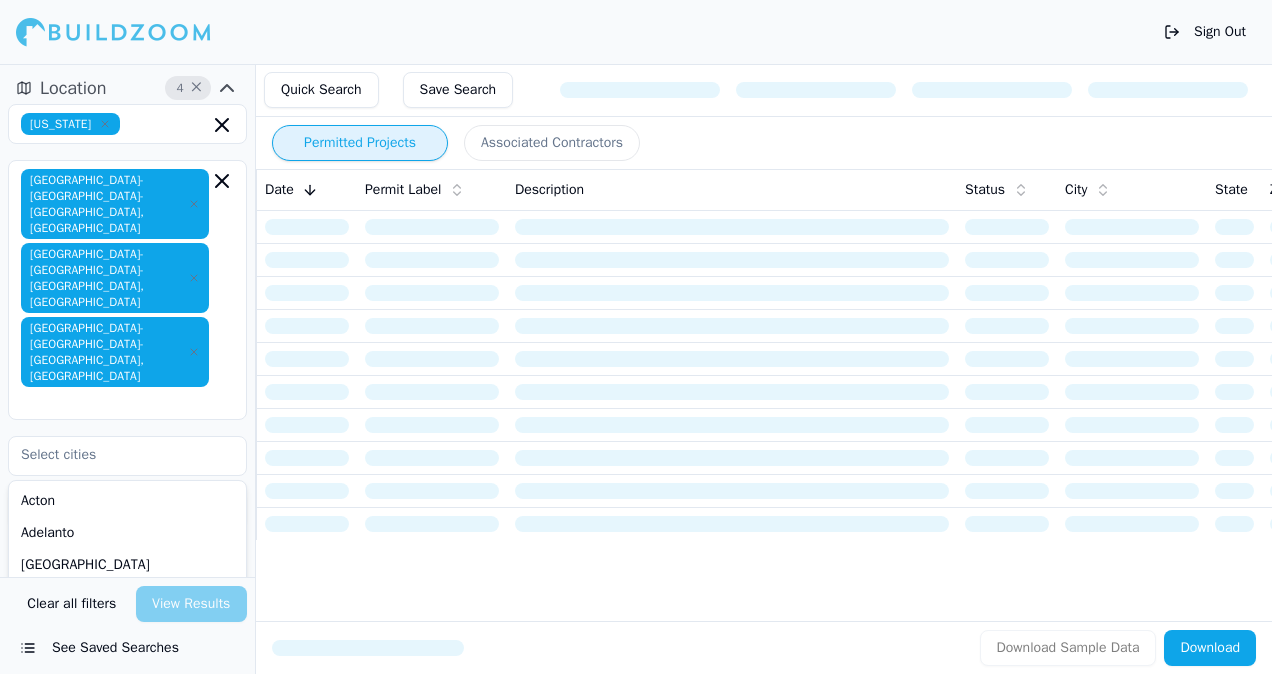 click on "Commercial Industrial Commercial Renovation New Construction Select project recency" at bounding box center (127, 839) 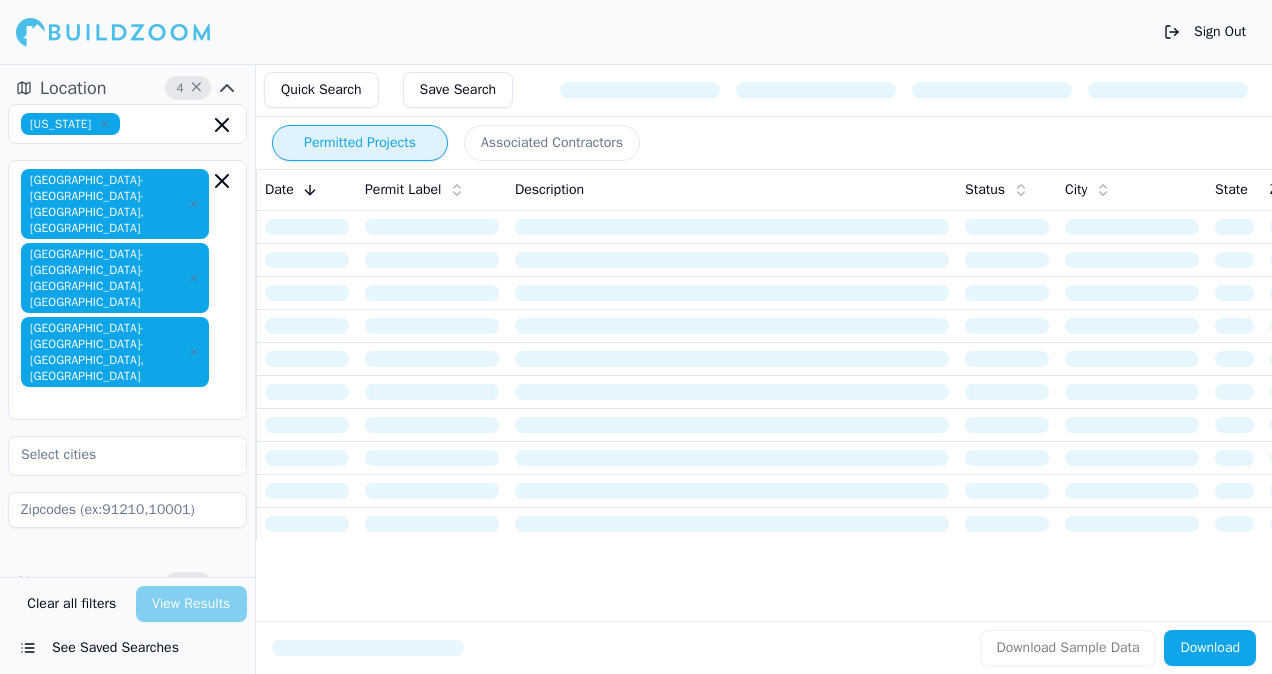 click at bounding box center [127, 510] 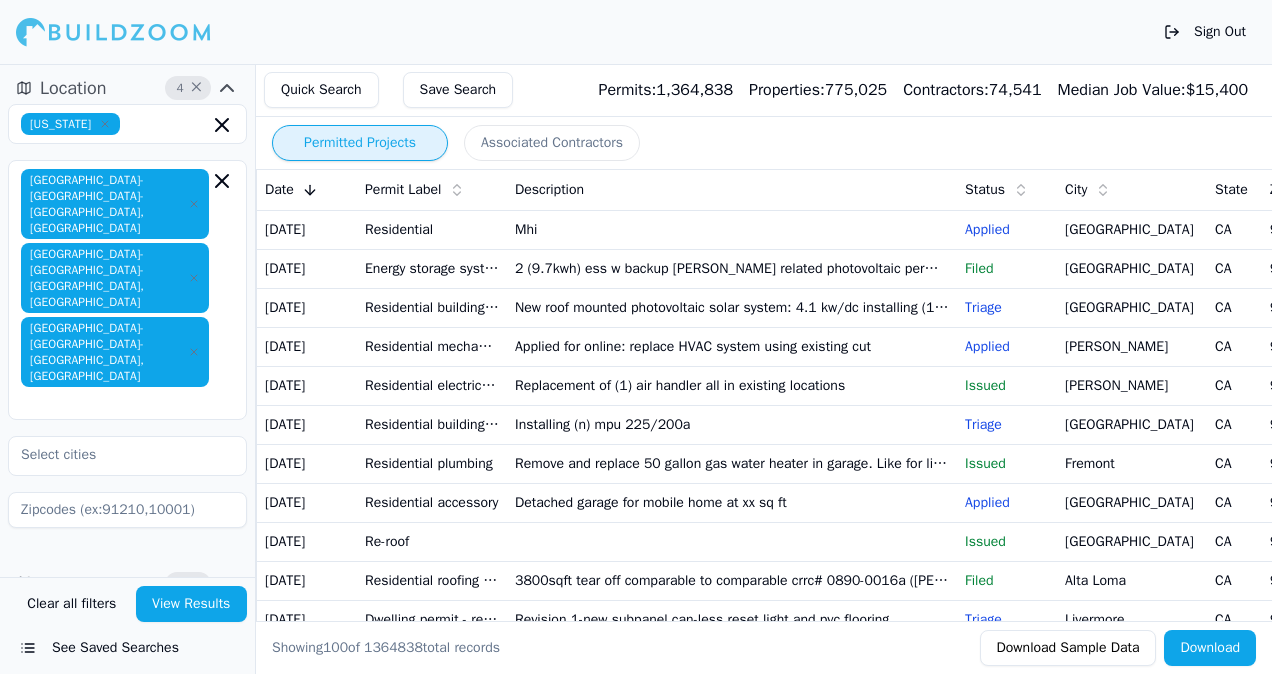 click on "Permitted Projects Associated Contractors Date Permit Label Description Status City State Zip code Project Tags [DATE] Residential [GEOGRAPHIC_DATA] Mobile Homes + 1 [DATE] Energy storage systems 2 (9.7kwh) ess w backup [PERSON_NAME] related photovoltaic permit- bld2025-01674 Filed [GEOGRAPHIC_DATA] 94063 Solar Installation [DATE] Residential building solar New roof mounted photovoltaic solar system: 4.1 kw/dc installing (10) modules (1) battery (n) mpu 225/[STREET_ADDRESS] Residential + 1 [DATE] Residential mechanical Applied for online: replace HVAC system using existing cut Applied Redding CA 96003 HVAC + 2 [DATE] Residential electrical mechanical plumbing Replacement of (1) air handler all in existing locations Issued [GEOGRAPHIC_DATA] Electrical Work + 3 [DATE] Residential building alteration-repair Installing (n) mpu [STREET_ADDRESS] Residential [DATE] Residential plumbing Issued [GEOGRAPHIC_DATA] Plumbing + 1 Applied CA" at bounding box center [768, 2107] 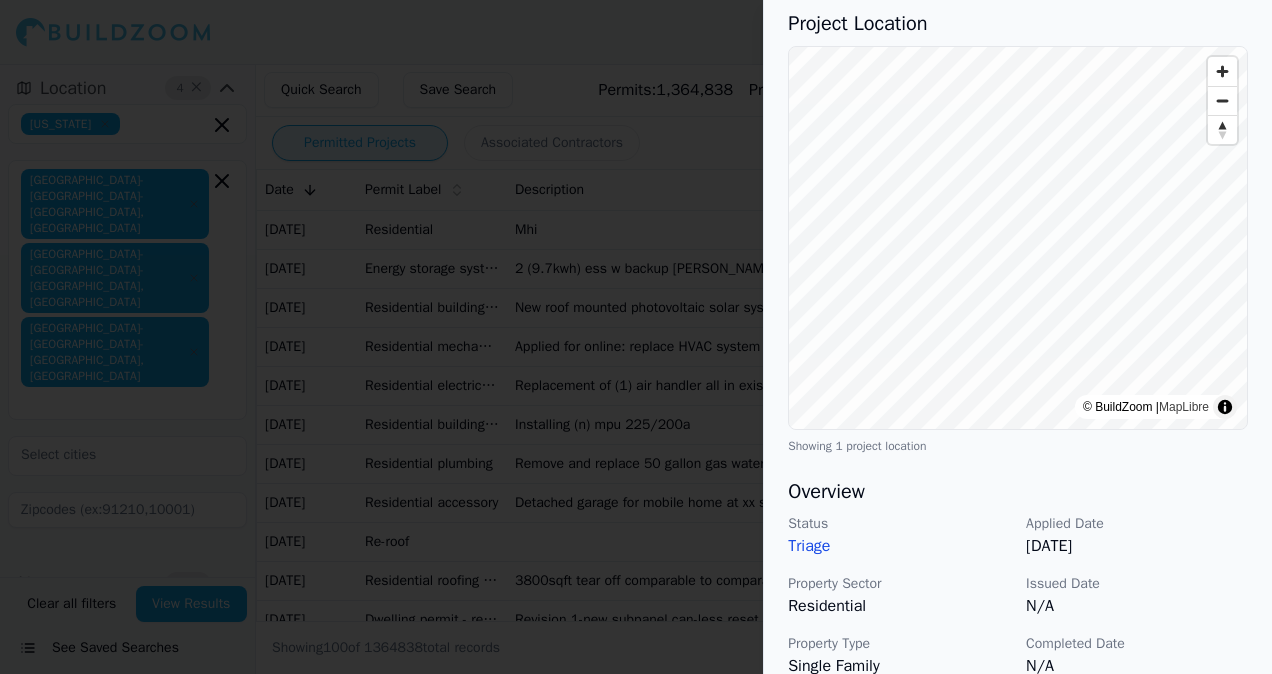 scroll, scrollTop: 0, scrollLeft: 0, axis: both 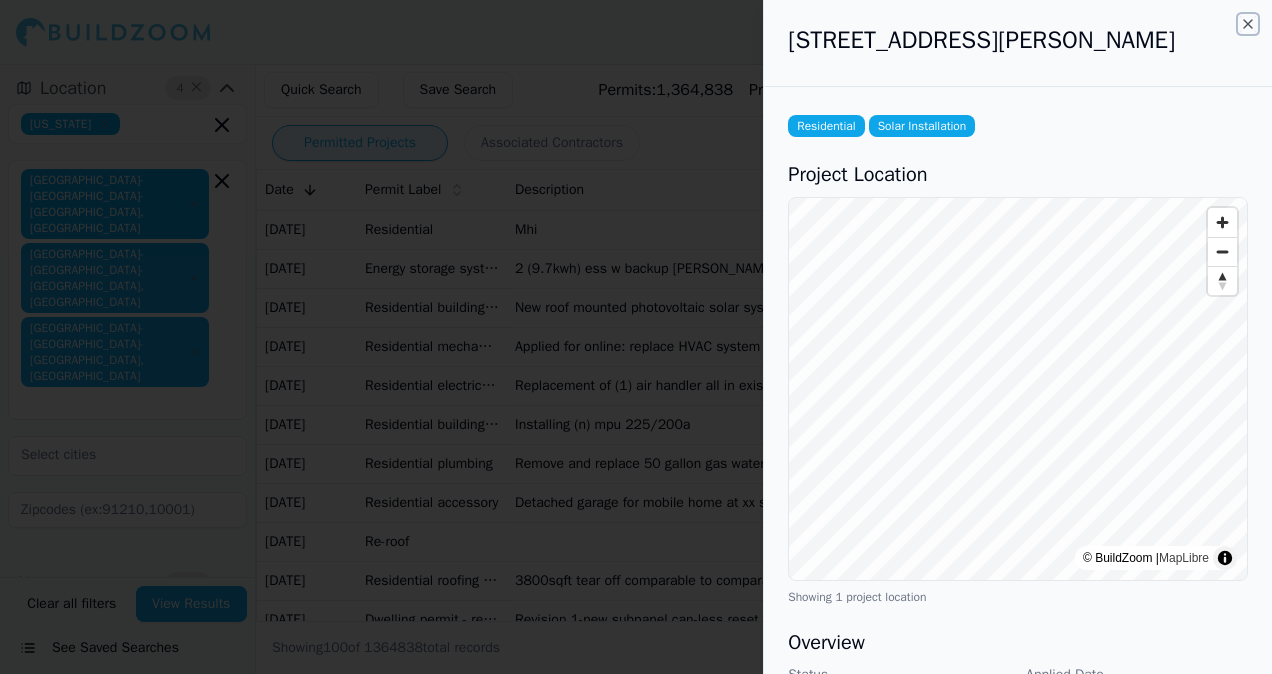 click 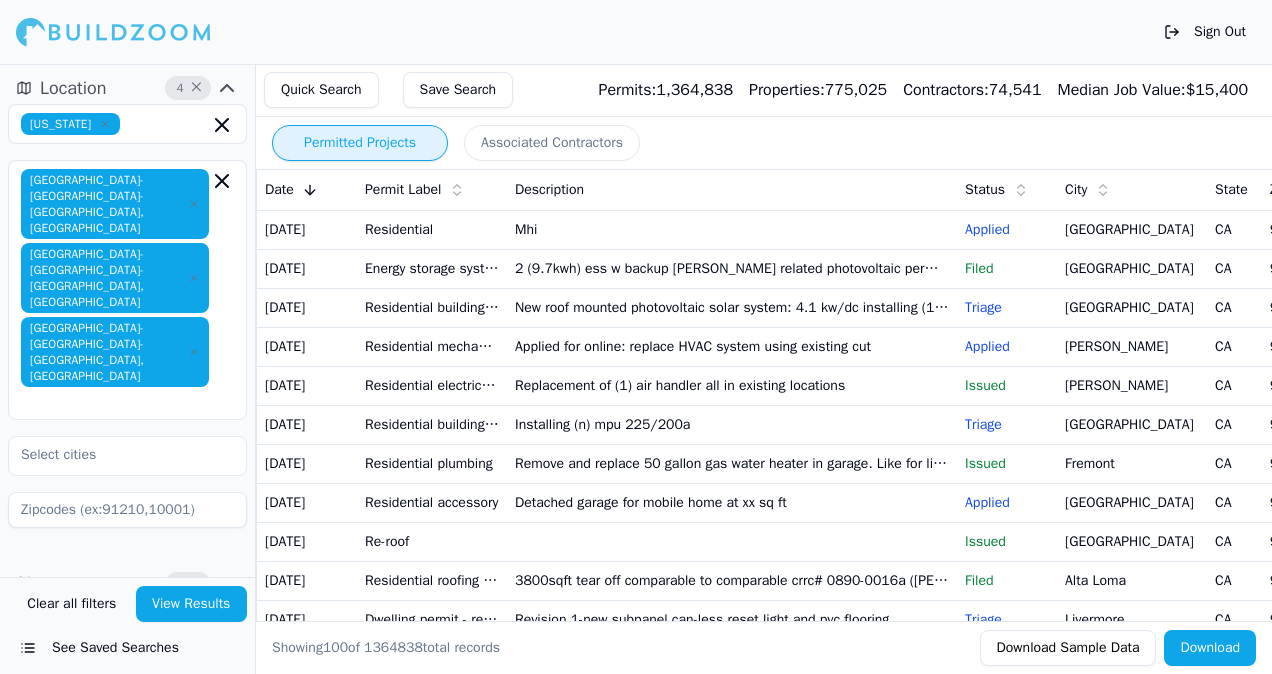click on "Replacement of (1) air handler all in existing locations" at bounding box center [732, 385] 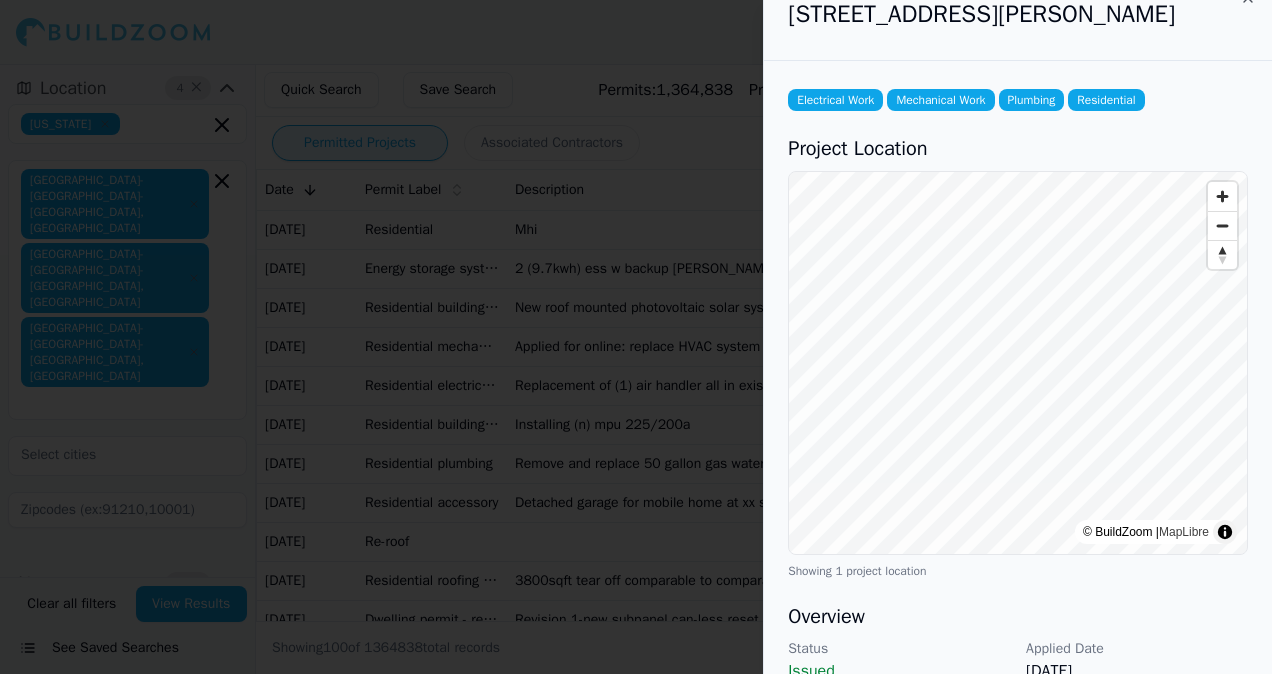 scroll, scrollTop: 0, scrollLeft: 0, axis: both 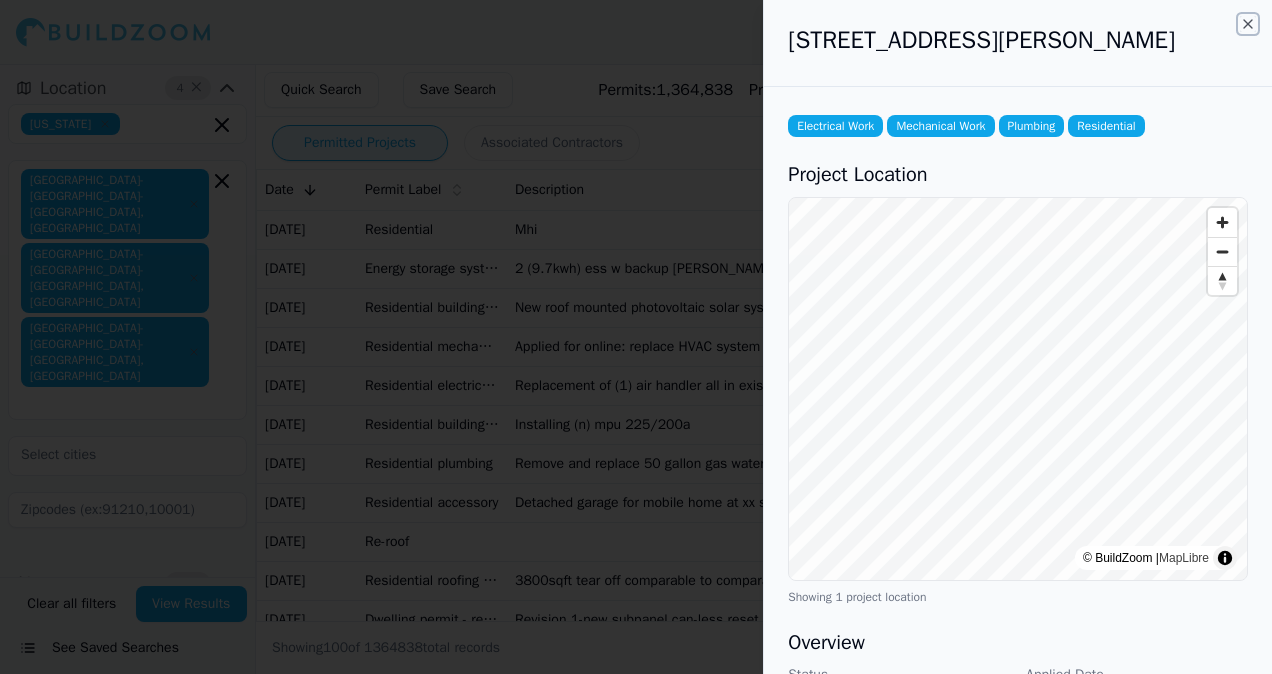 click 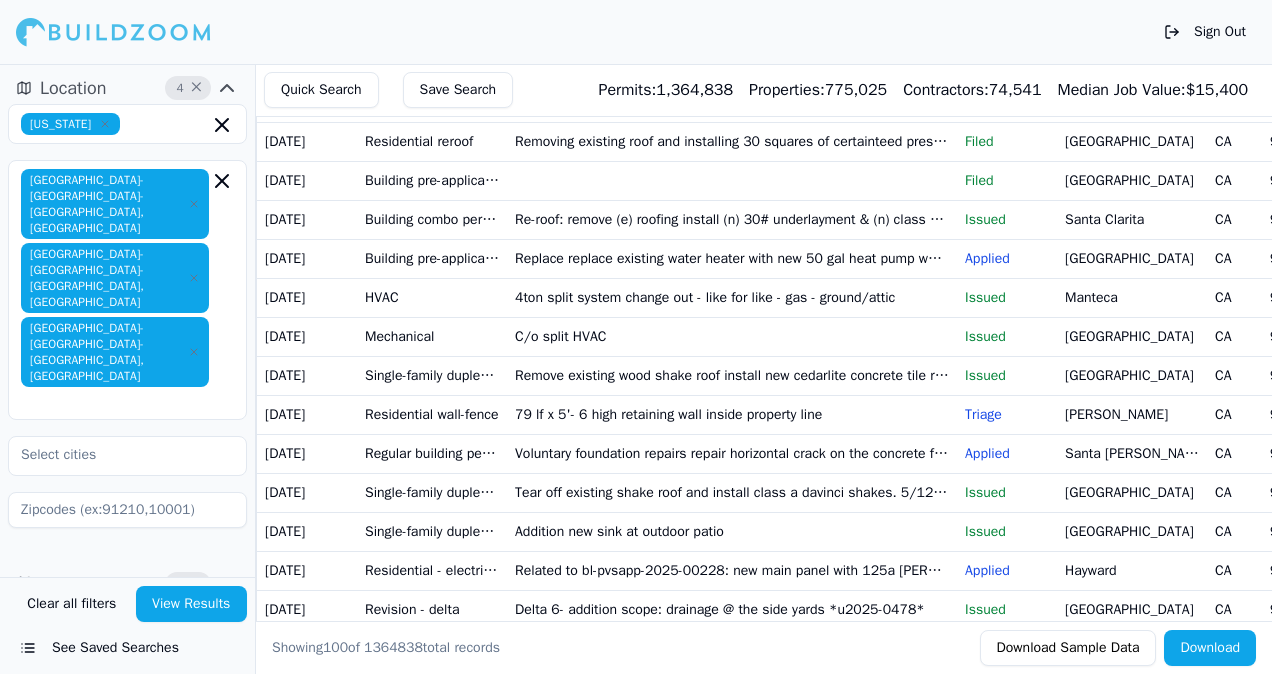 scroll, scrollTop: 900, scrollLeft: 0, axis: vertical 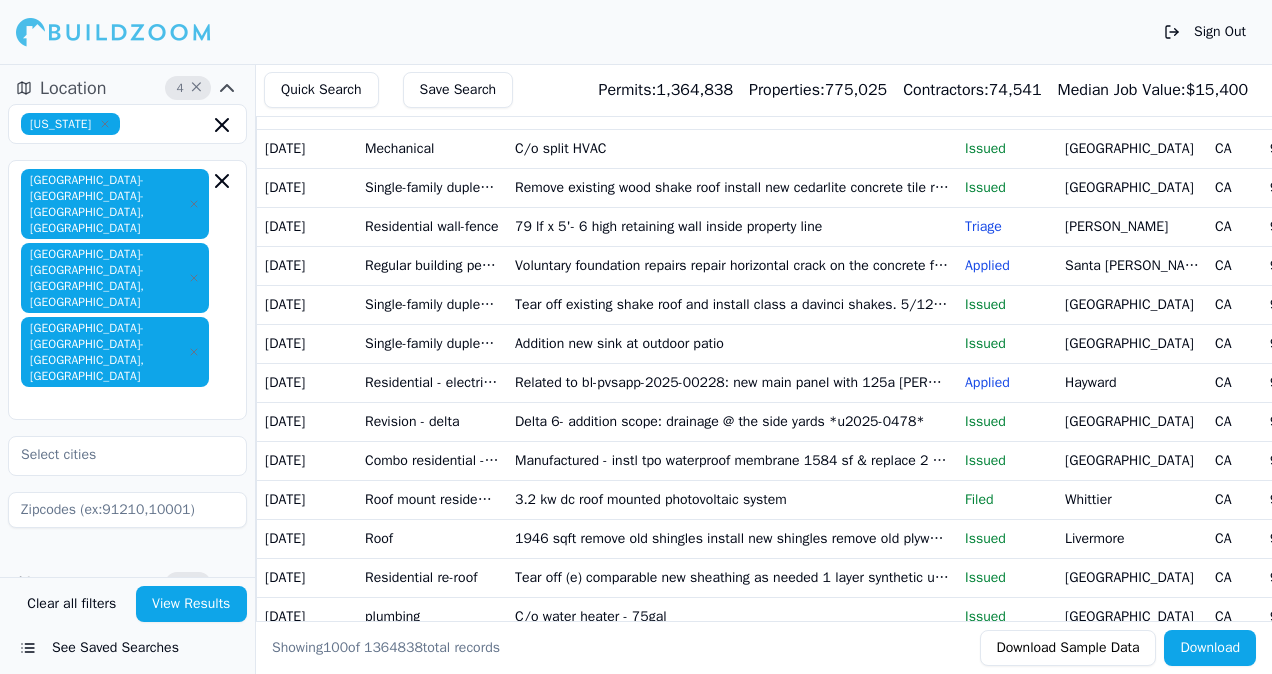 click on "Remove existing wood shake roof install new cedarlite concrete tile roof 40 squares" at bounding box center (732, 187) 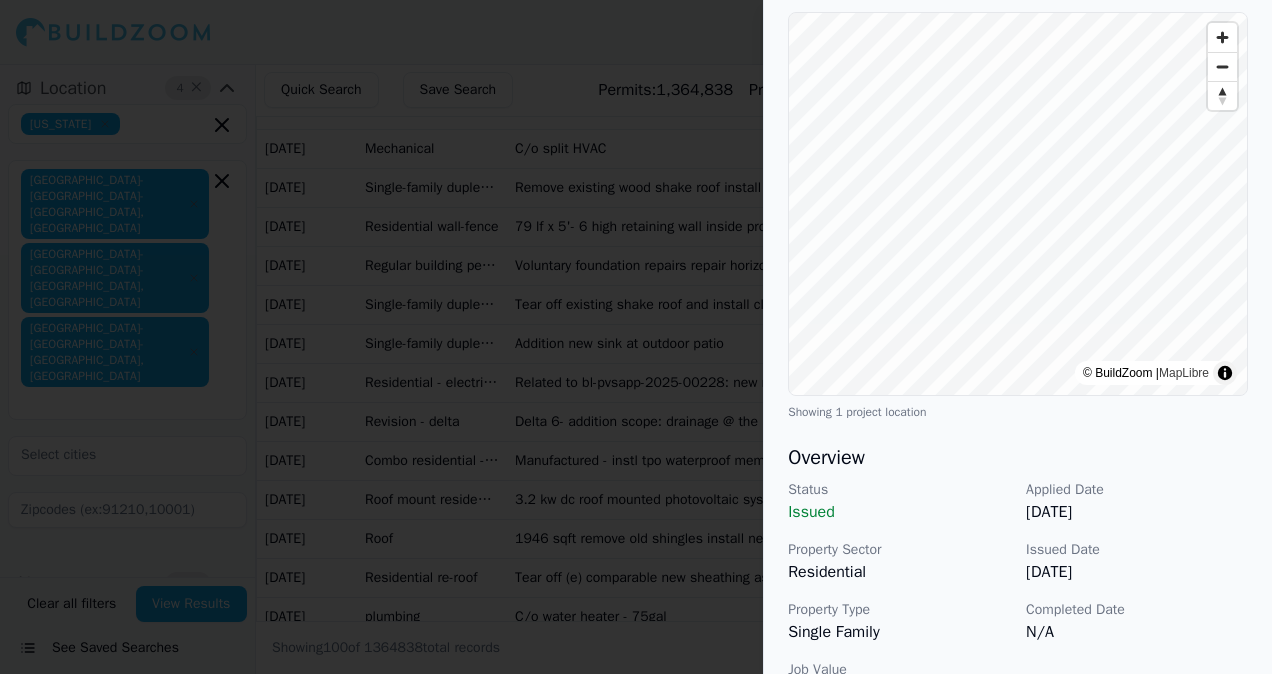 scroll, scrollTop: 0, scrollLeft: 0, axis: both 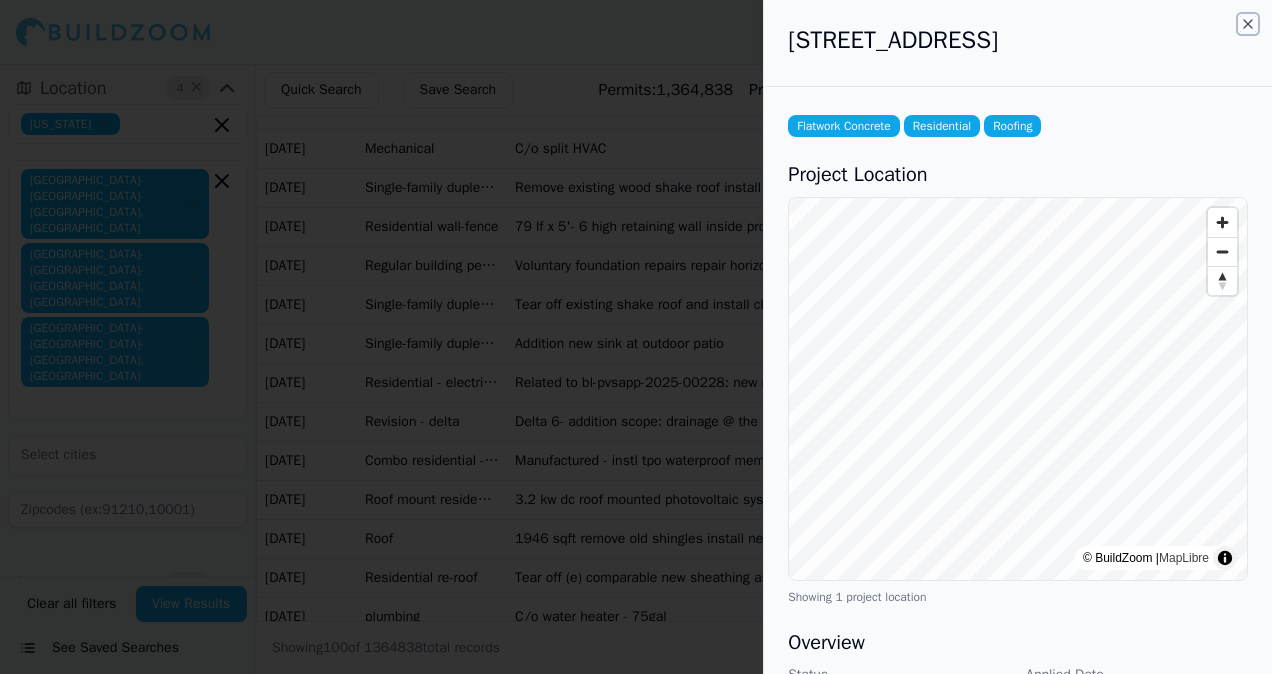 click 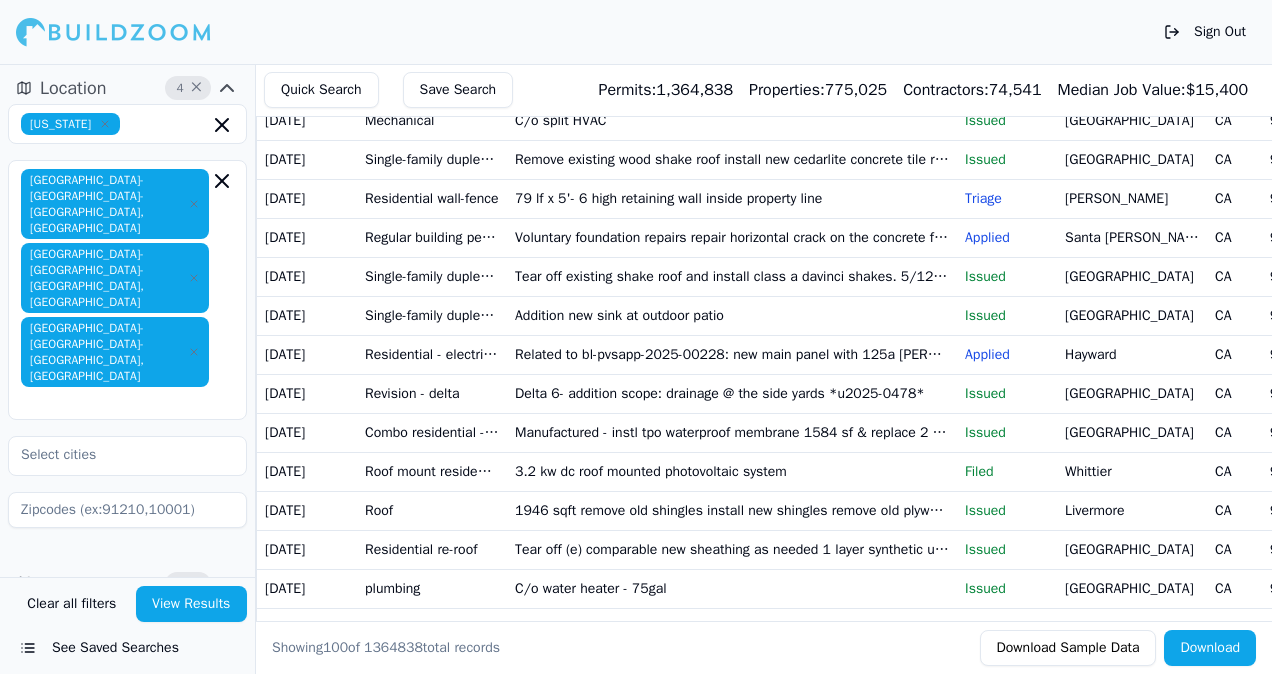 scroll, scrollTop: 1000, scrollLeft: 0, axis: vertical 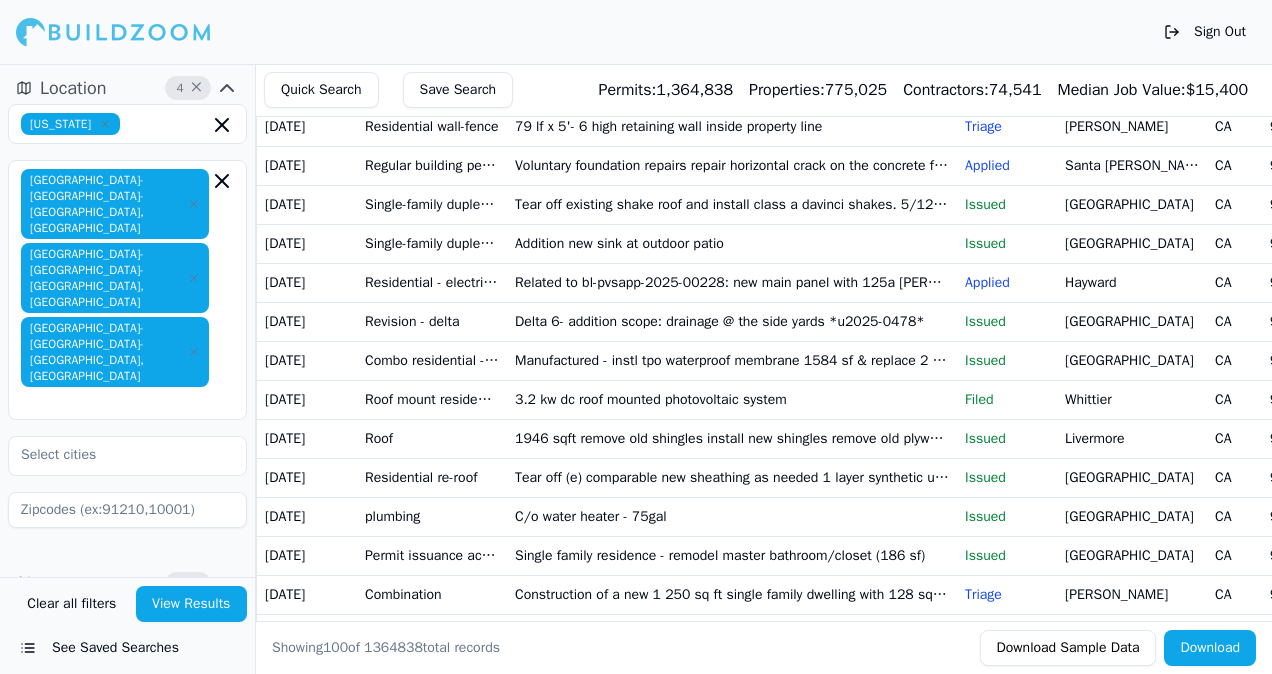 click on "79 lf x 5'- 6 high retaining wall inside property line" at bounding box center [732, 126] 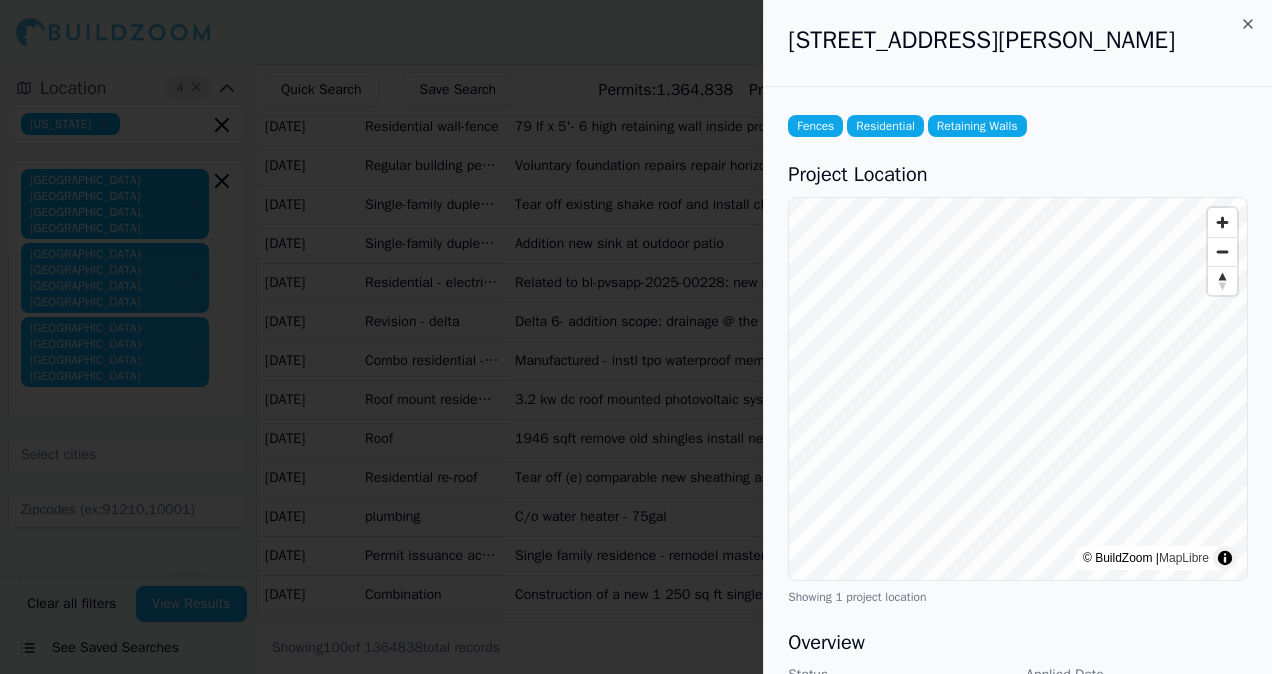 click on "Fences Residential Retaining Walls Project Location © BuildZoom |  MapLibre Showing 1 project location Overview Status Triage Applied Date [DATE] Property Sector Residential Issued Date N/A Property Type Single Family Completed Date N/A Job Value $5,159.00 [DEMOGRAPHIC_DATA] Information Name N/A Email N/A License Number N/A Phone N/A Project Description 79 lf x 5'- 6 high retaining wall inside property line Additional Details Property Owner [PERSON_NAME] & [PERSON_NAME] Permit Number YL-0079825 Fees 380" at bounding box center (1018, 718) 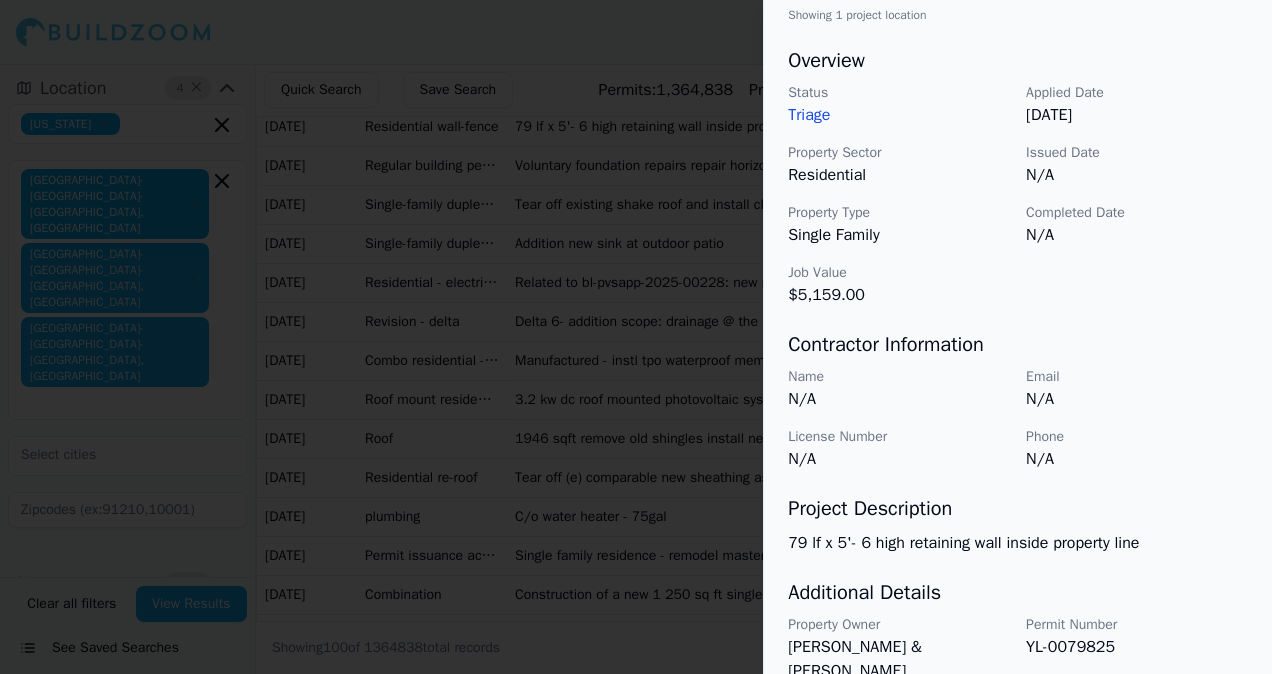 scroll, scrollTop: 0, scrollLeft: 0, axis: both 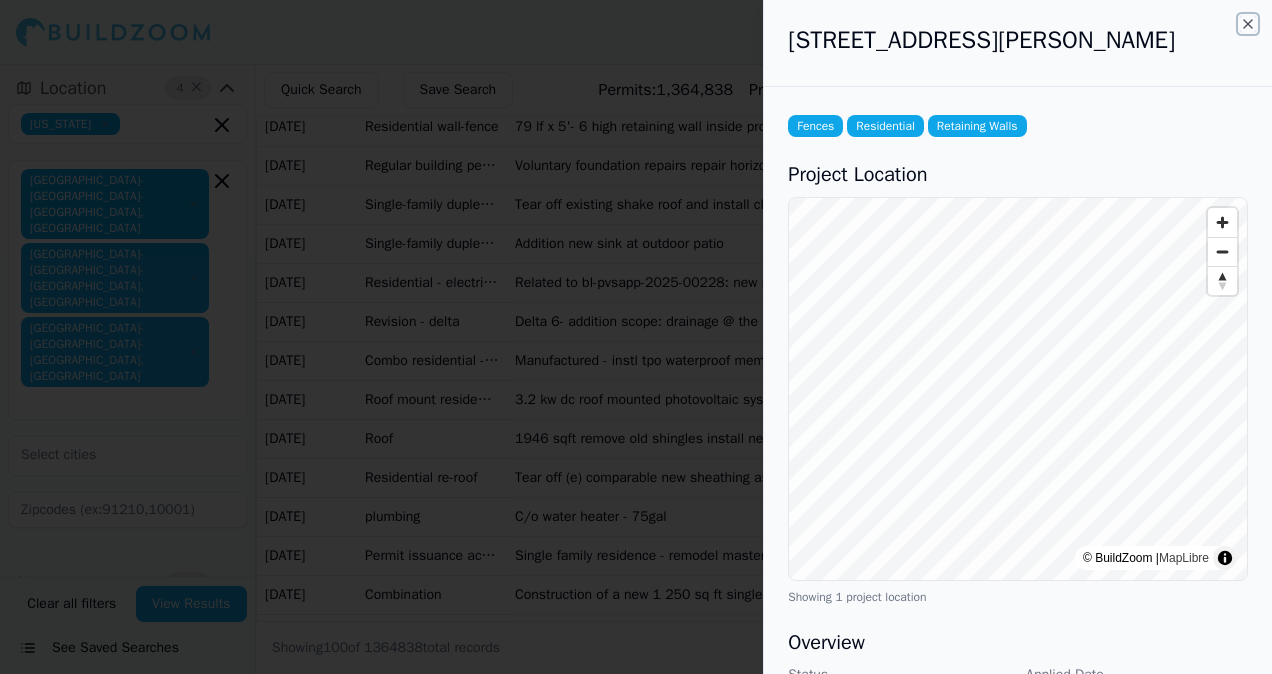 click 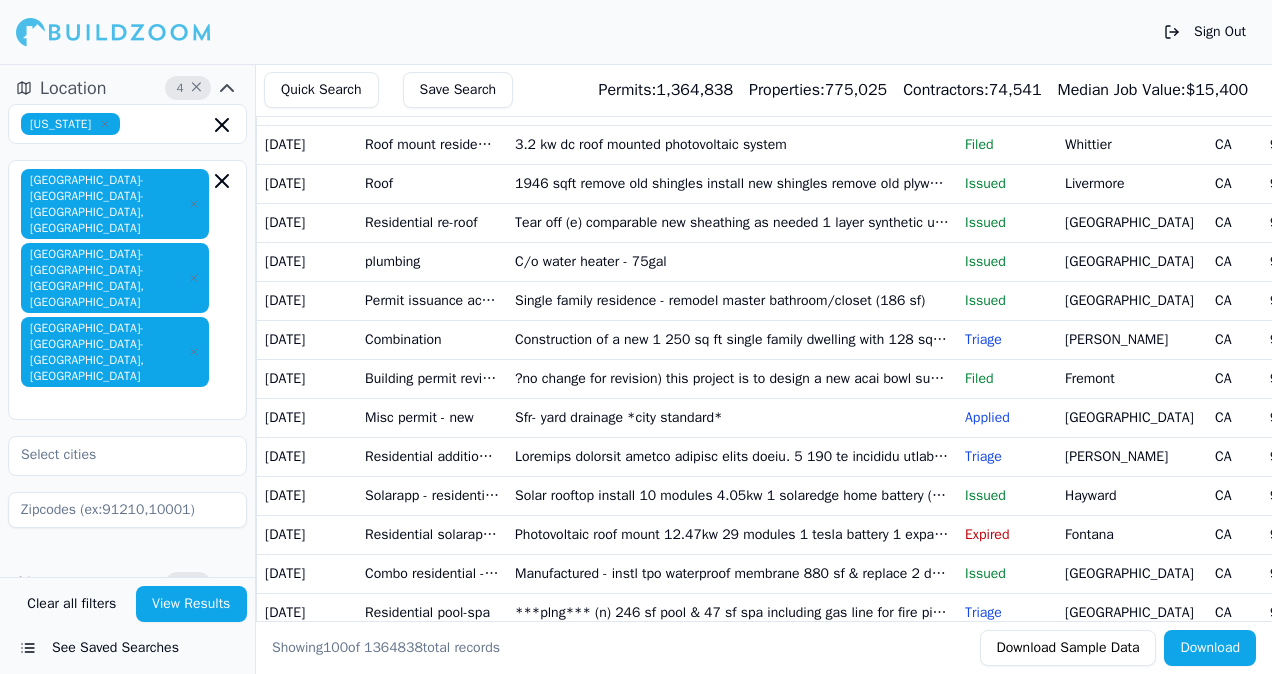 scroll, scrollTop: 1300, scrollLeft: 0, axis: vertical 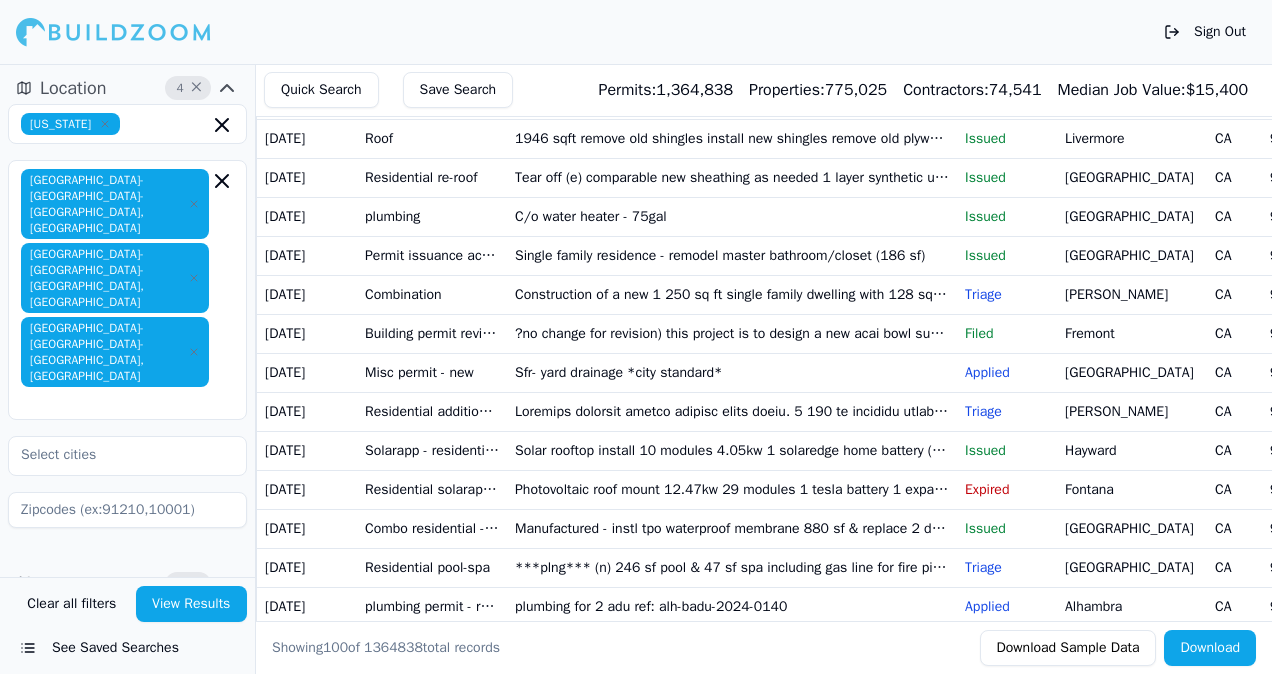 click on "Manufactured - instl tpo waterproof membrane 1584 sf & replace 2 drip edge with 4 drip edge at roof" at bounding box center [732, 60] 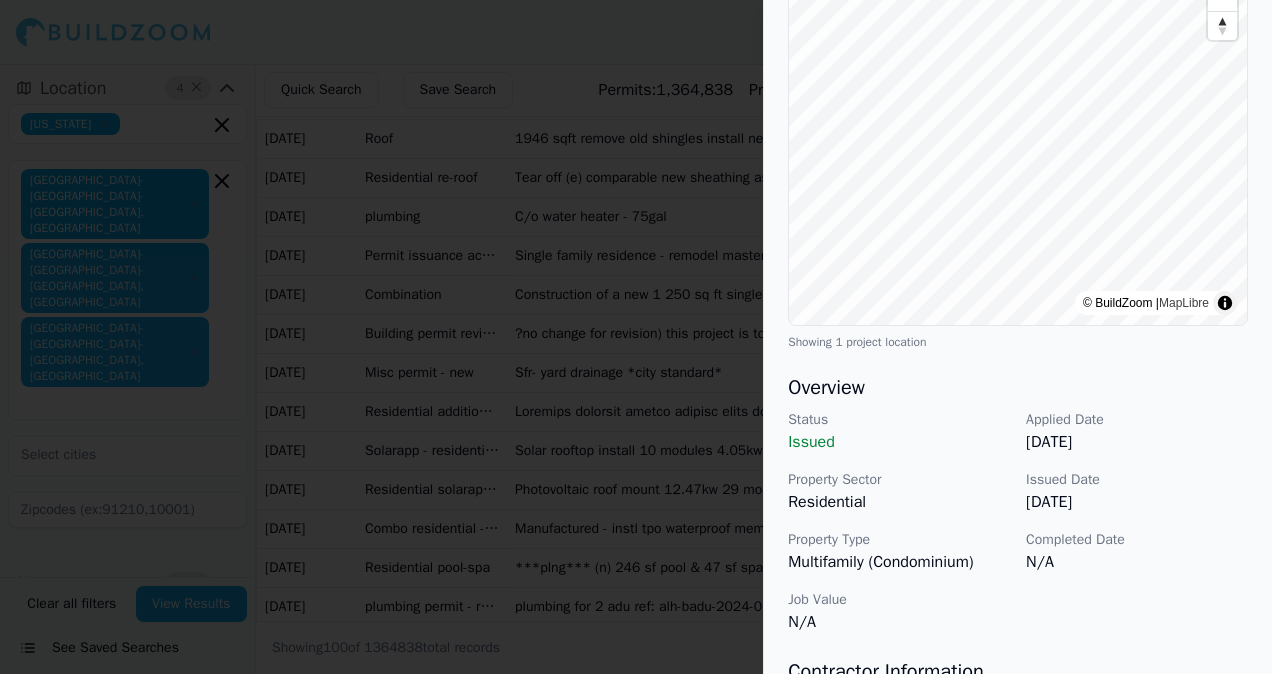scroll, scrollTop: 700, scrollLeft: 0, axis: vertical 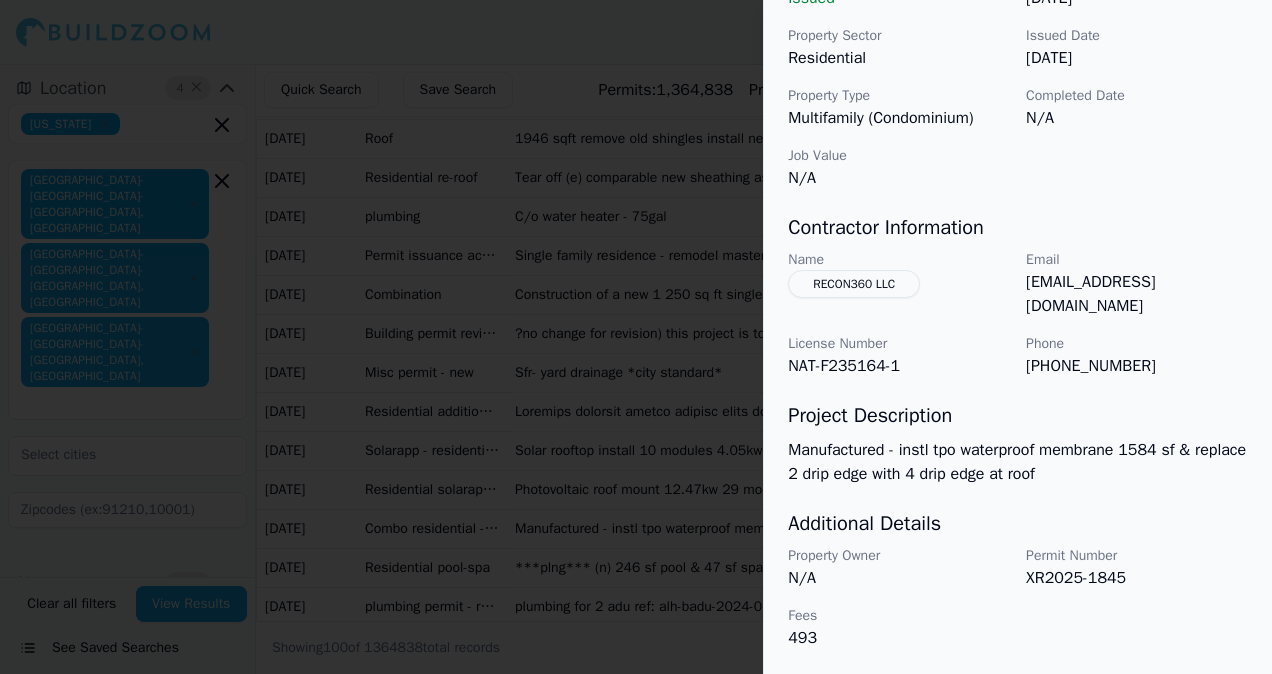 click at bounding box center (636, 337) 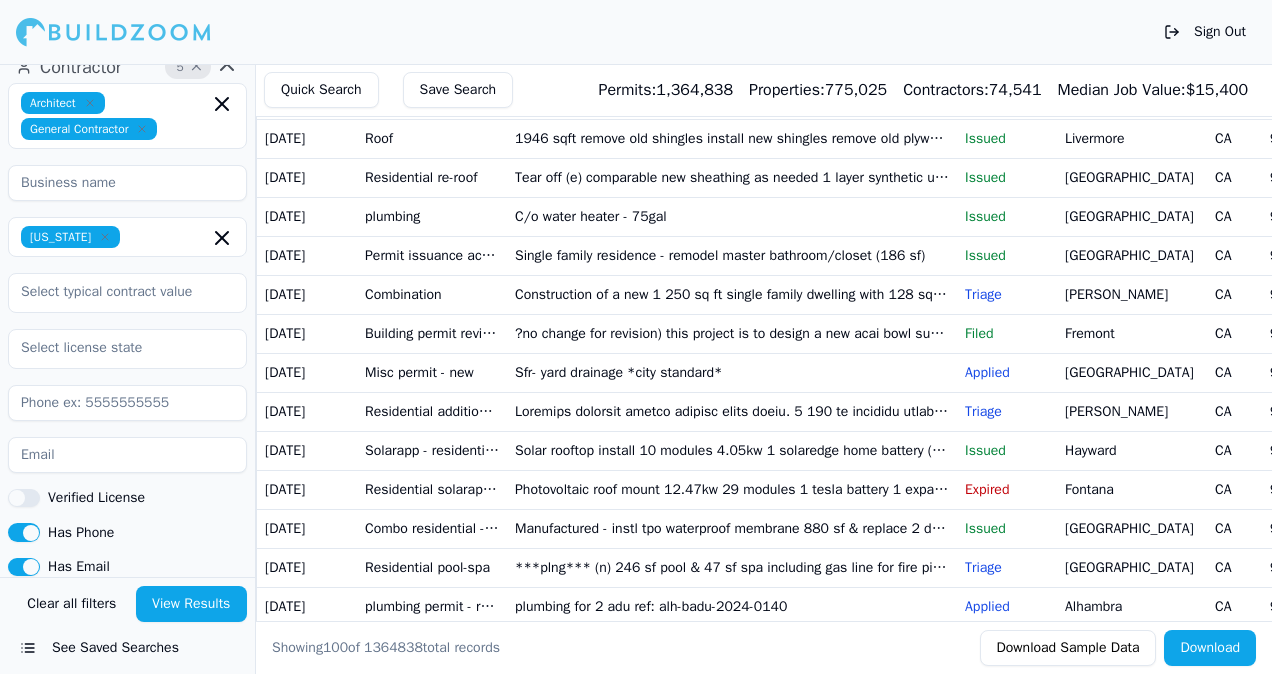 scroll, scrollTop: 1100, scrollLeft: 0, axis: vertical 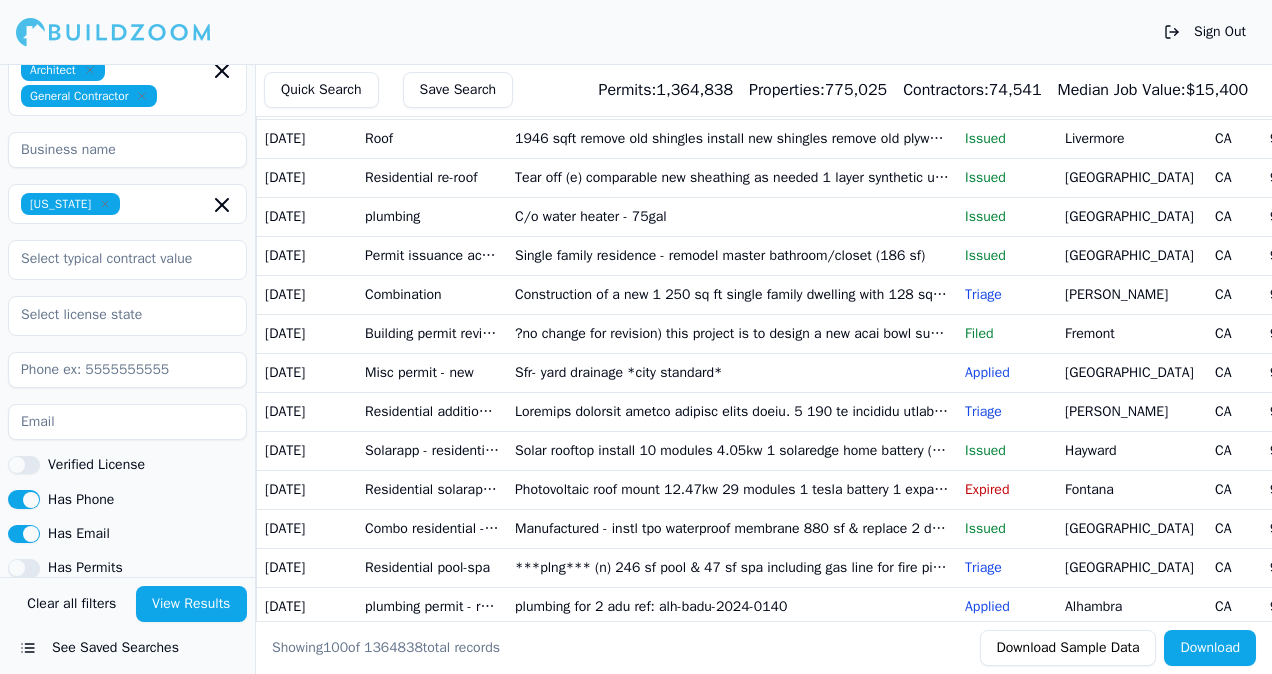 click on "Has Permits" at bounding box center [24, 568] 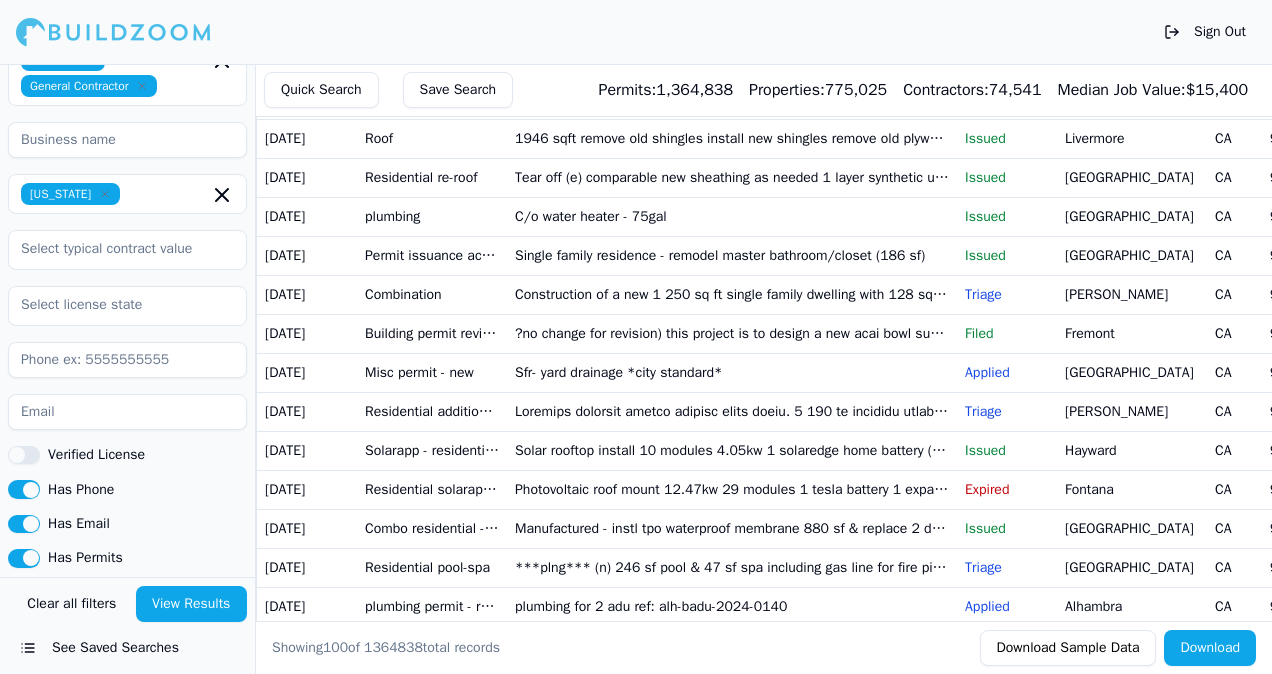 scroll, scrollTop: 1078, scrollLeft: 0, axis: vertical 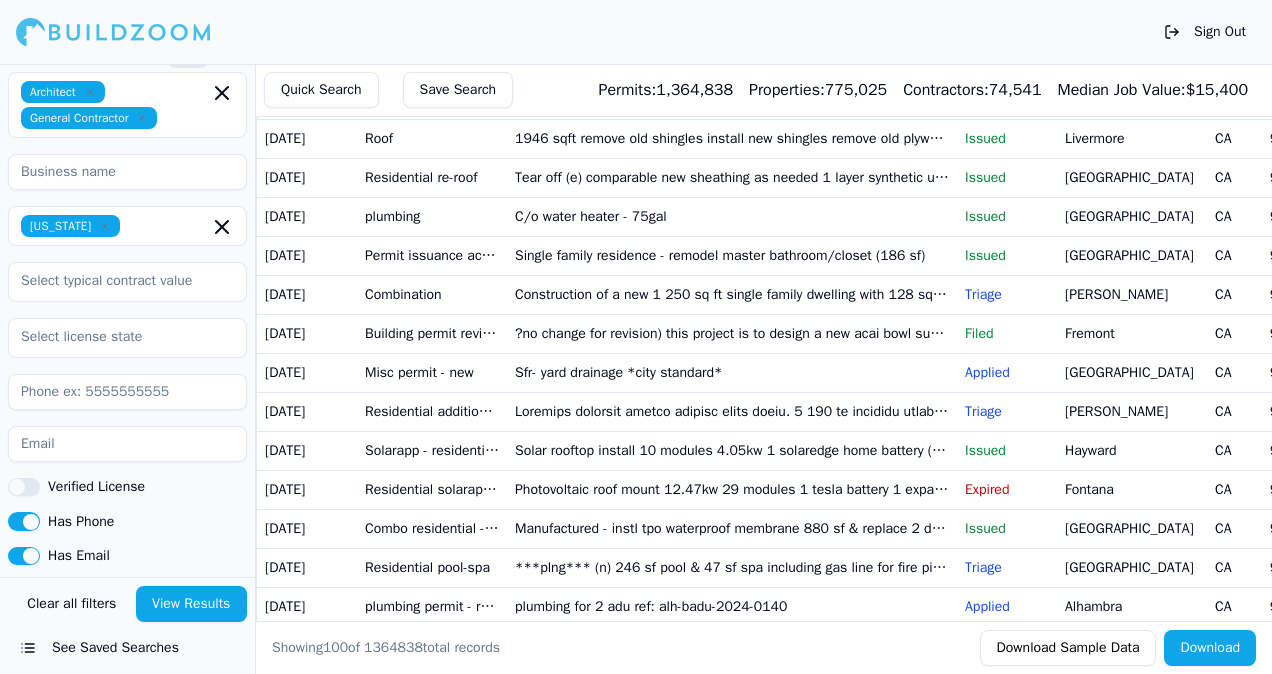 click on "View Results" at bounding box center (192, 604) 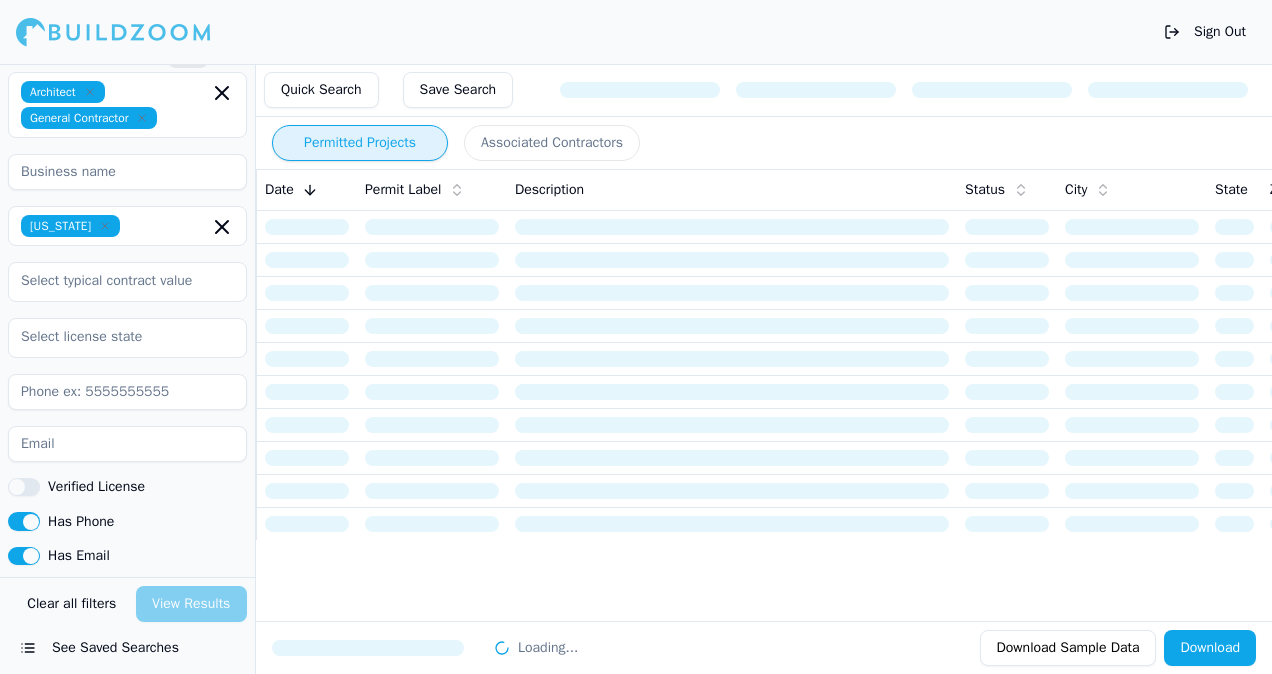 scroll, scrollTop: 0, scrollLeft: 0, axis: both 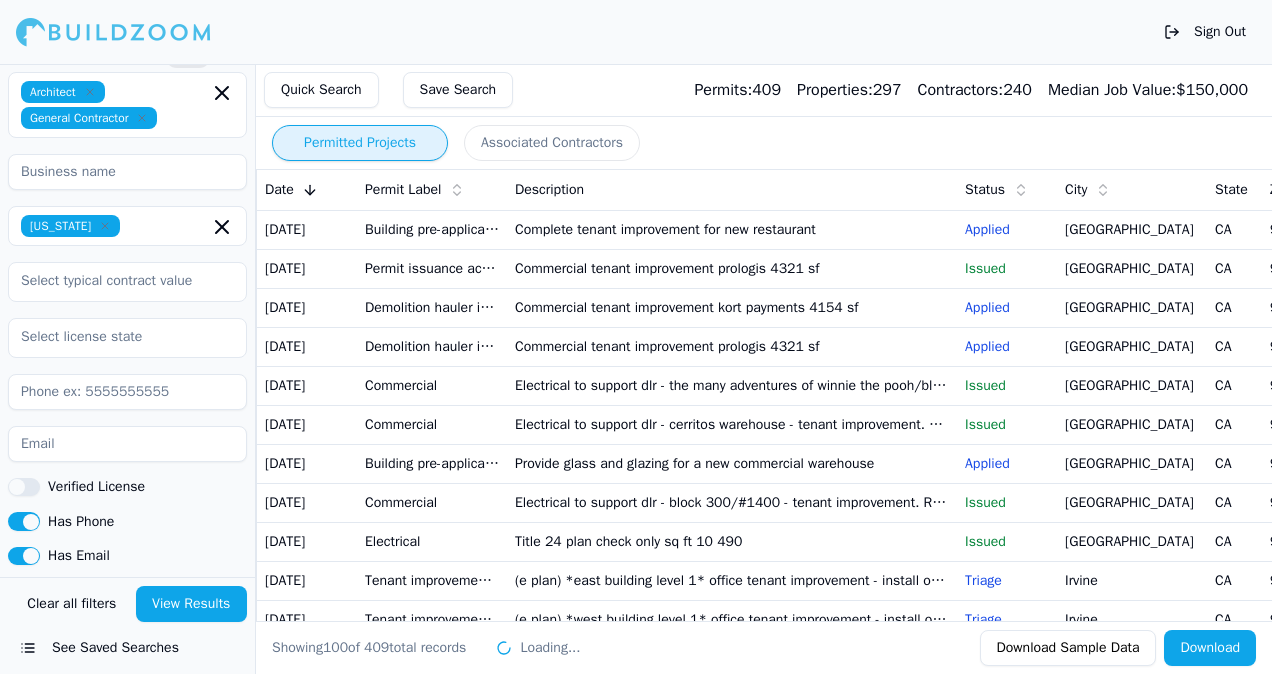 click on "Complete tenant improvement for new restaurant" at bounding box center [732, 229] 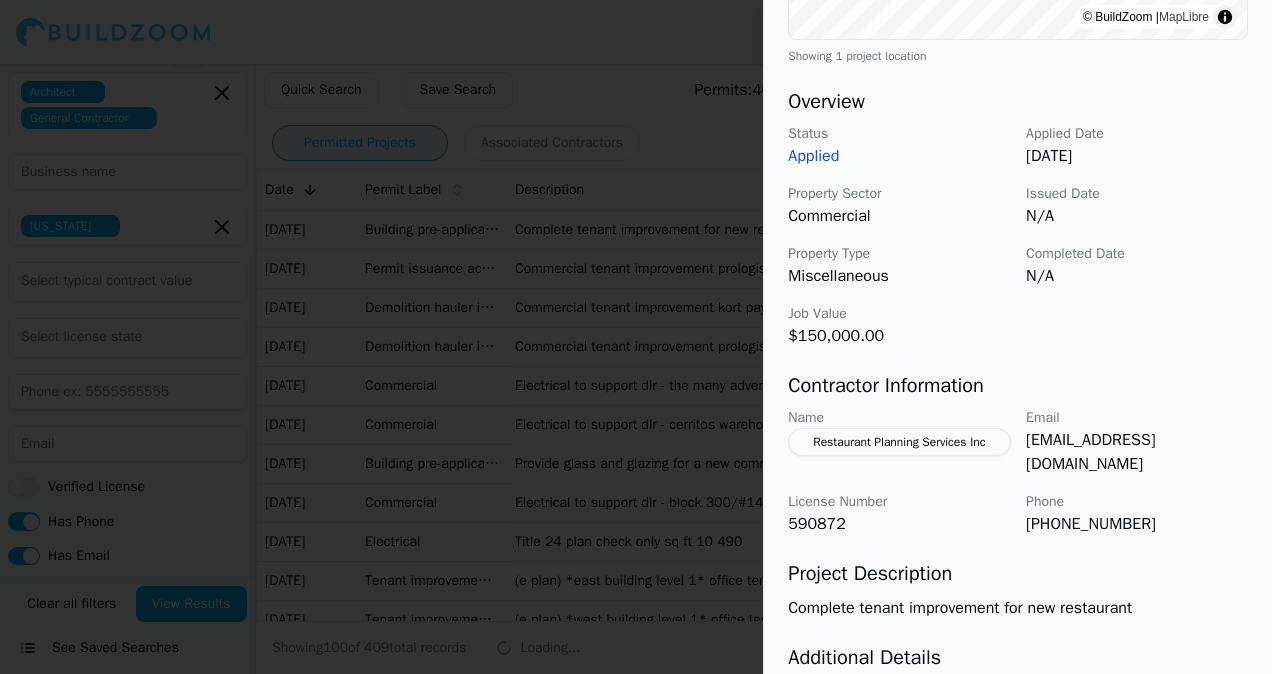 scroll, scrollTop: 600, scrollLeft: 0, axis: vertical 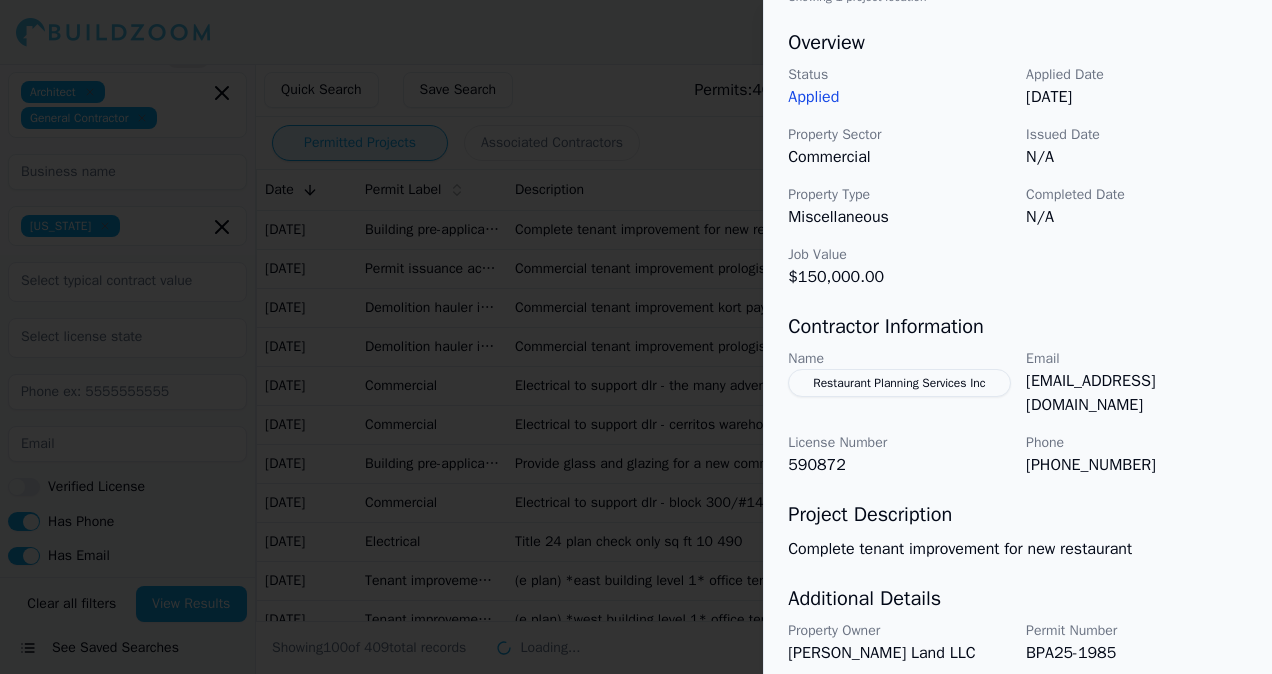 click on "Restaurant Planning Services Inc" at bounding box center (899, 383) 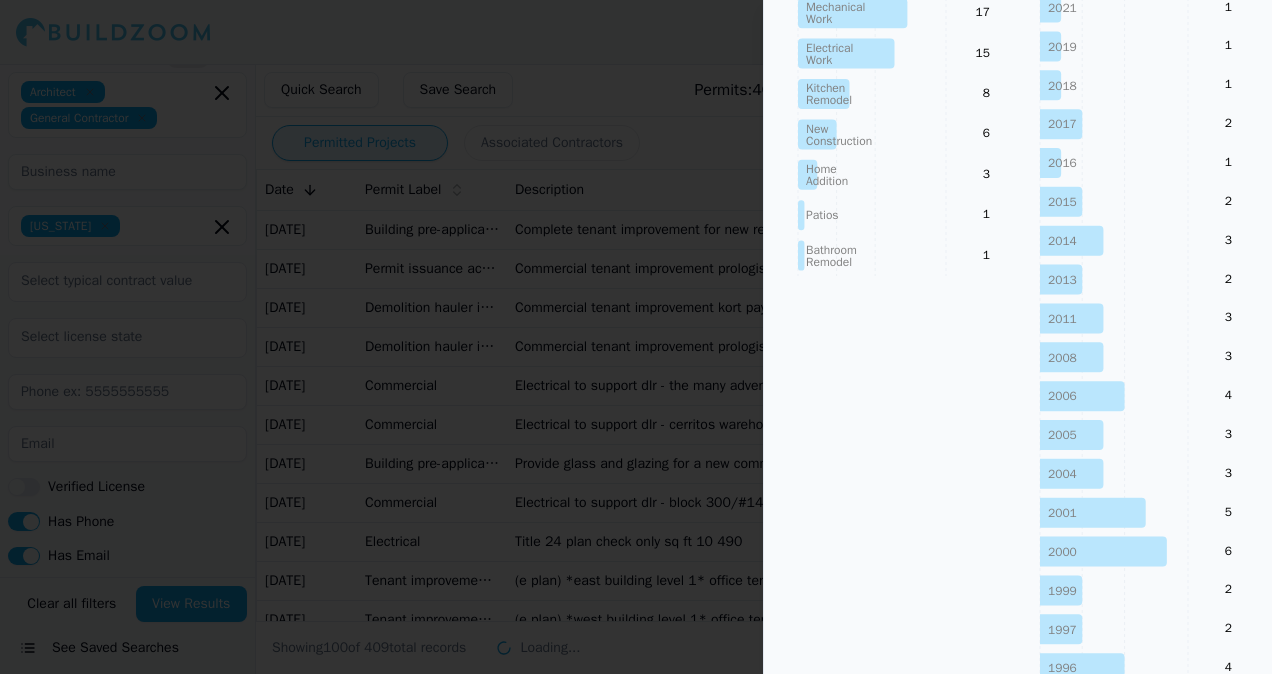 scroll, scrollTop: 648, scrollLeft: 0, axis: vertical 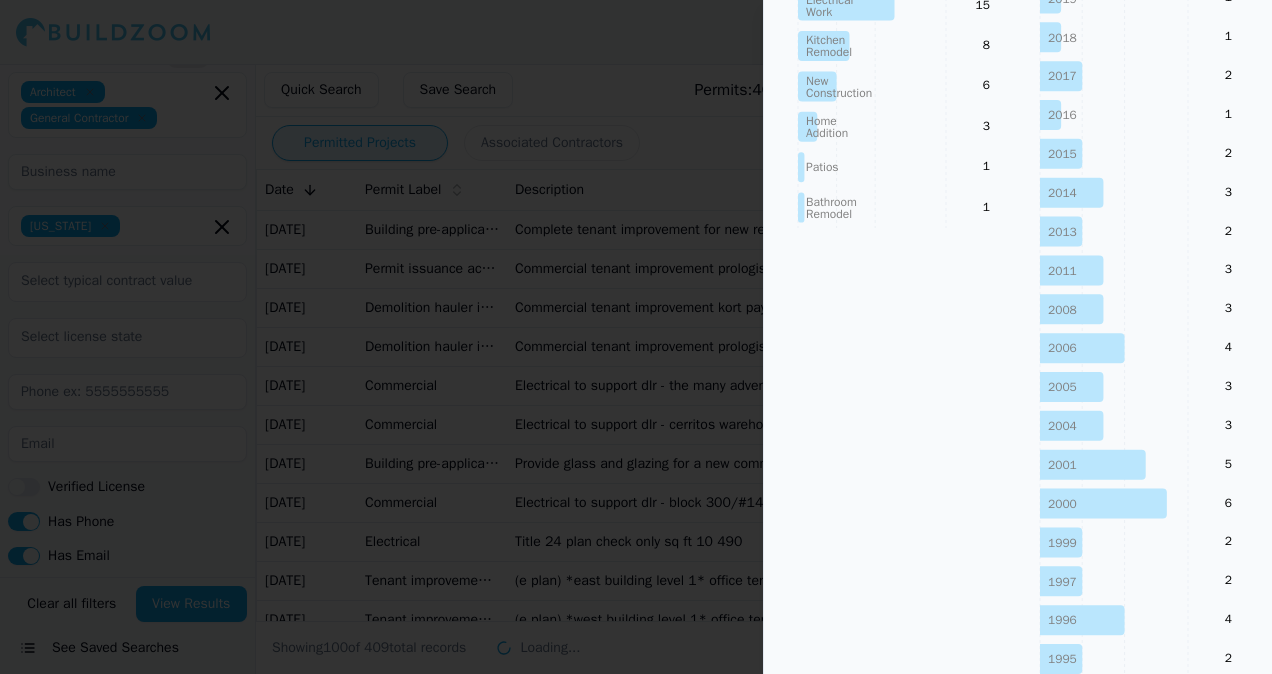 click on "Projects by Type Commercial Renovation Plumbing HVAC Mechanical Work Electrical Work Kitchen Remodel New Construction Home Addition Patios Bathroom Remodel 23 18 17 17 15 8 6 3 1 1" at bounding box center [897, 344] 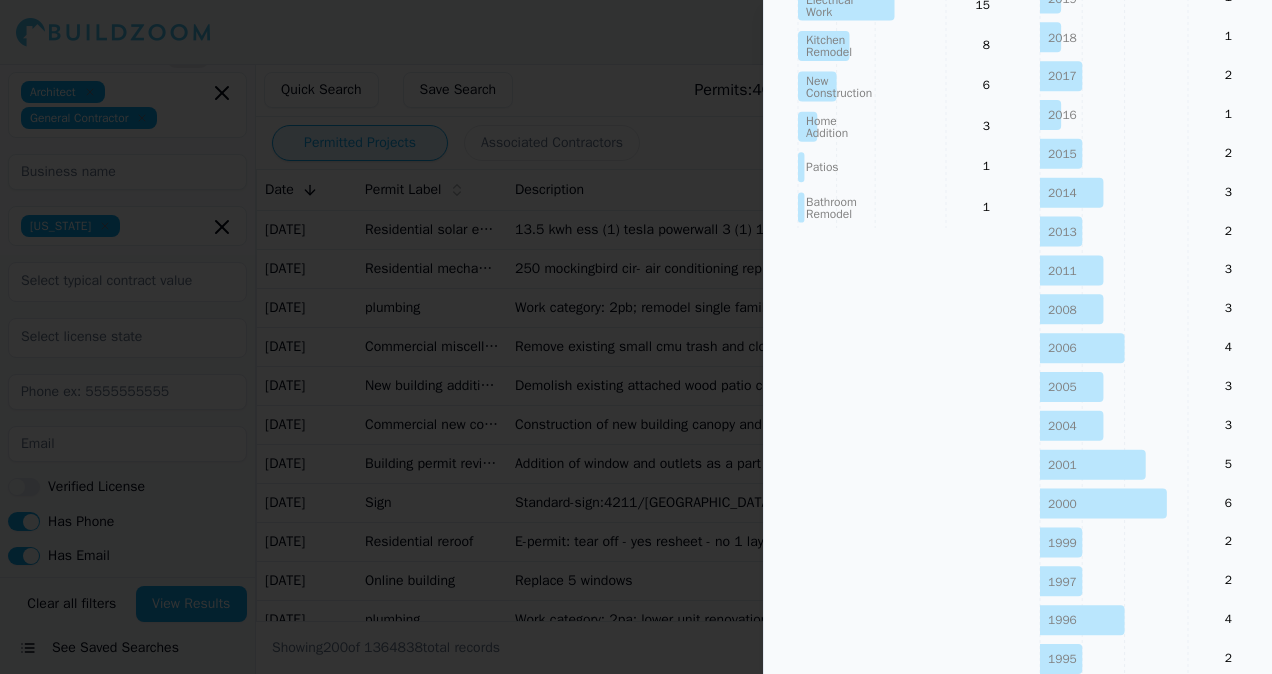 click at bounding box center (636, 337) 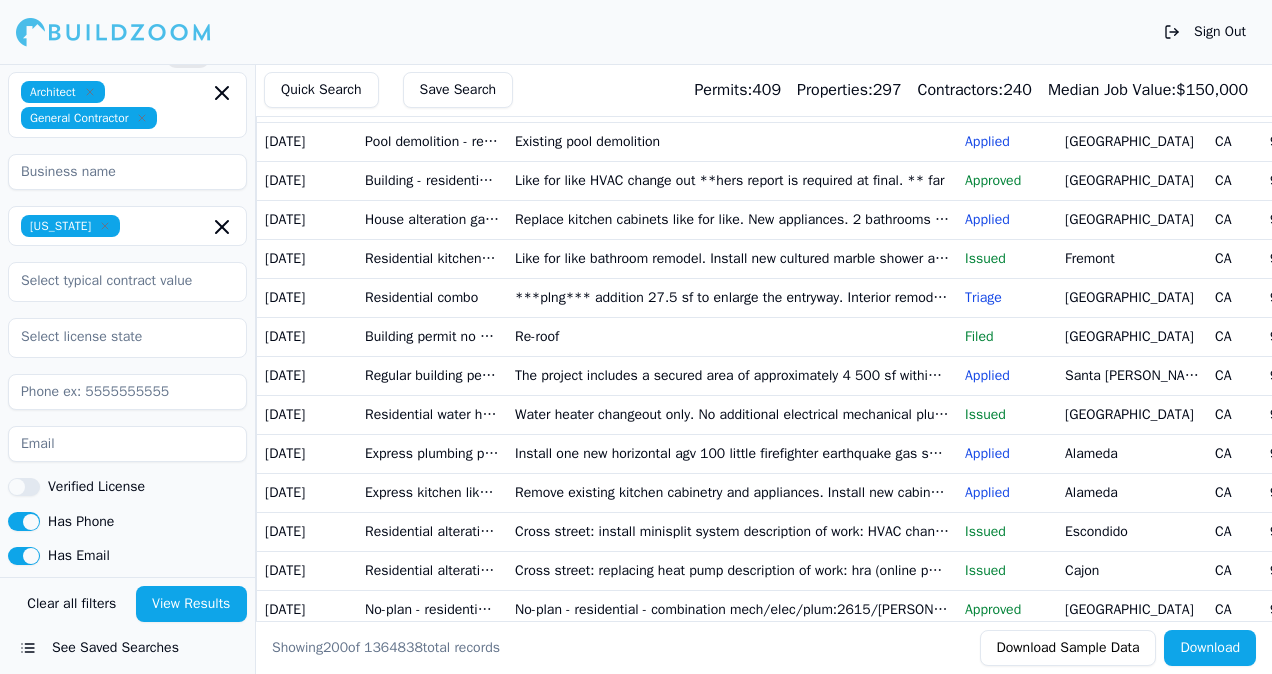 scroll, scrollTop: 1800, scrollLeft: 0, axis: vertical 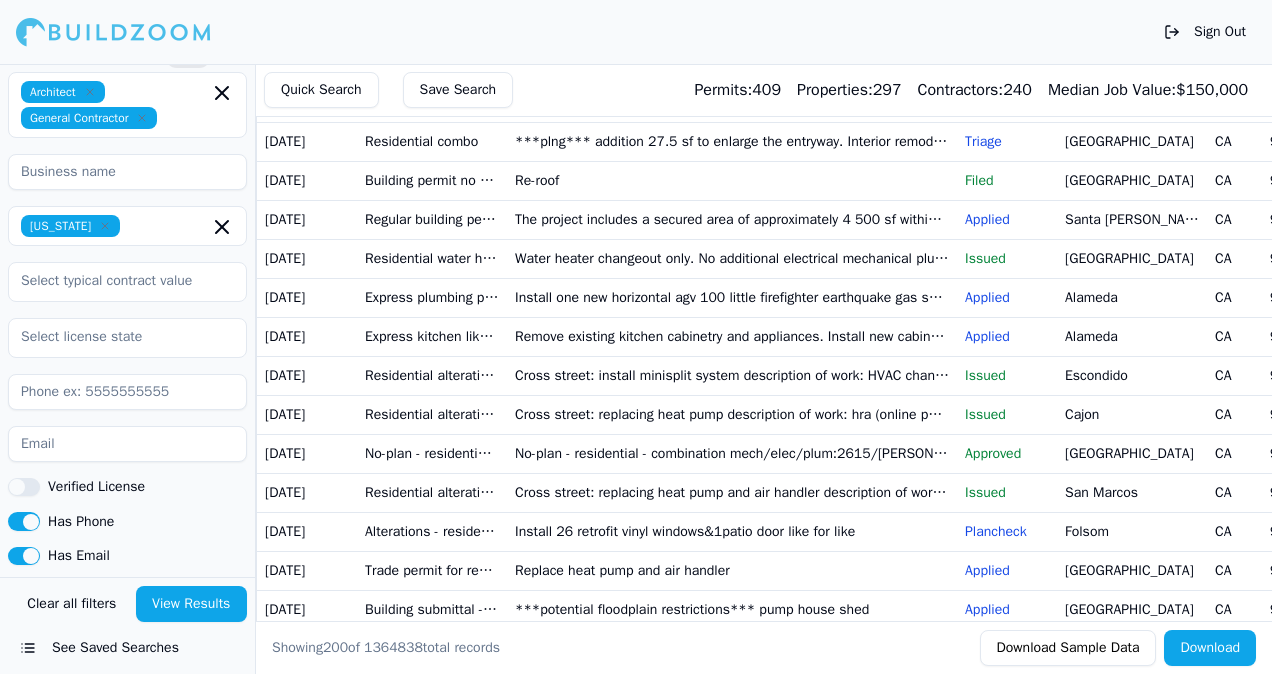 click on "Ancillary I - [PERSON_NAME] fire rebuild" at bounding box center [732, -54] 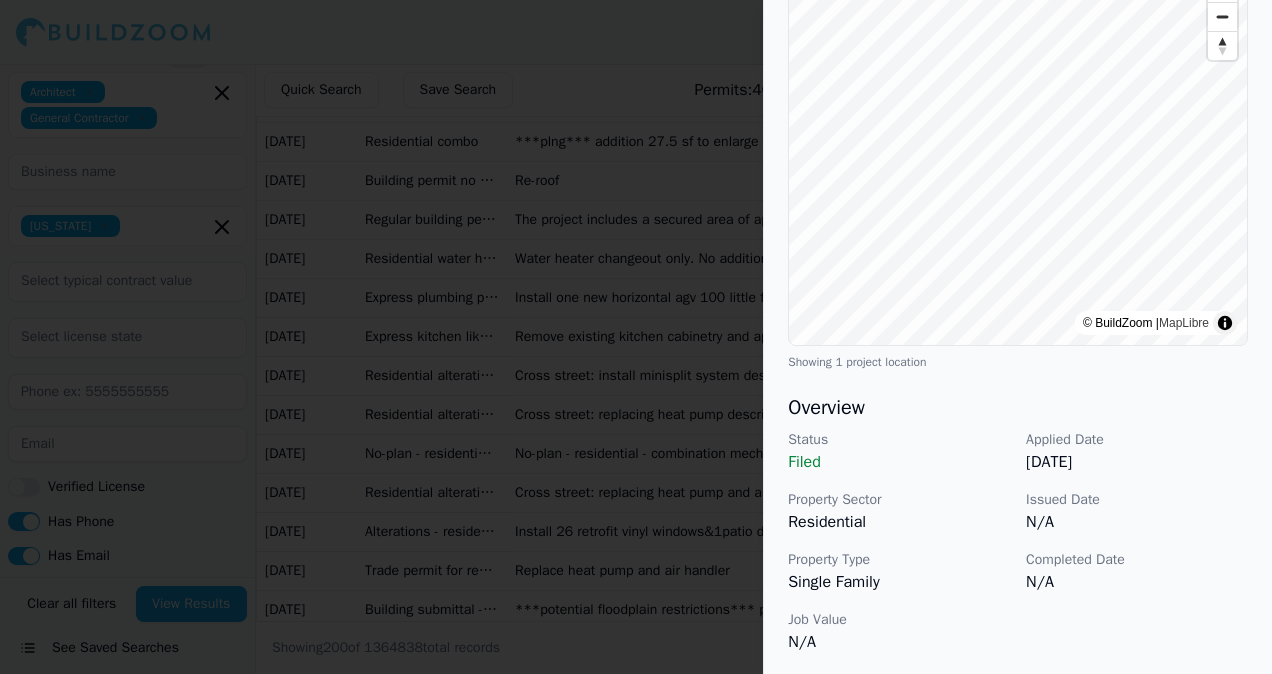 scroll, scrollTop: 0, scrollLeft: 0, axis: both 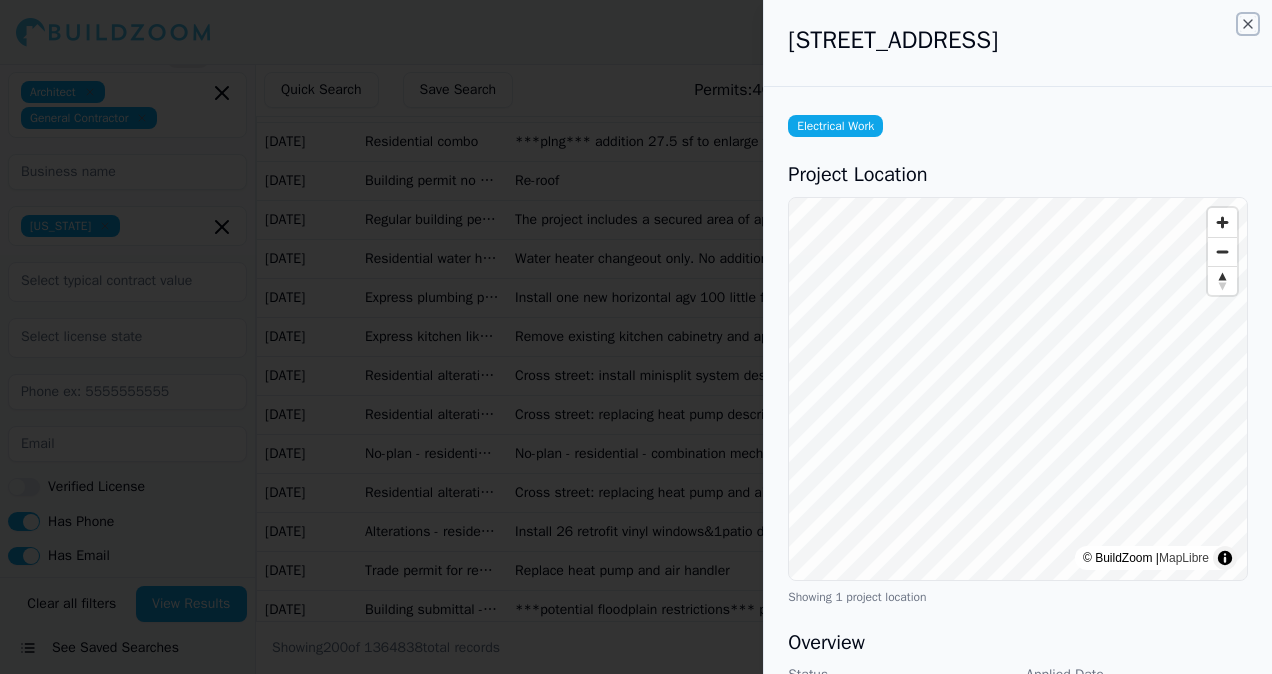 click 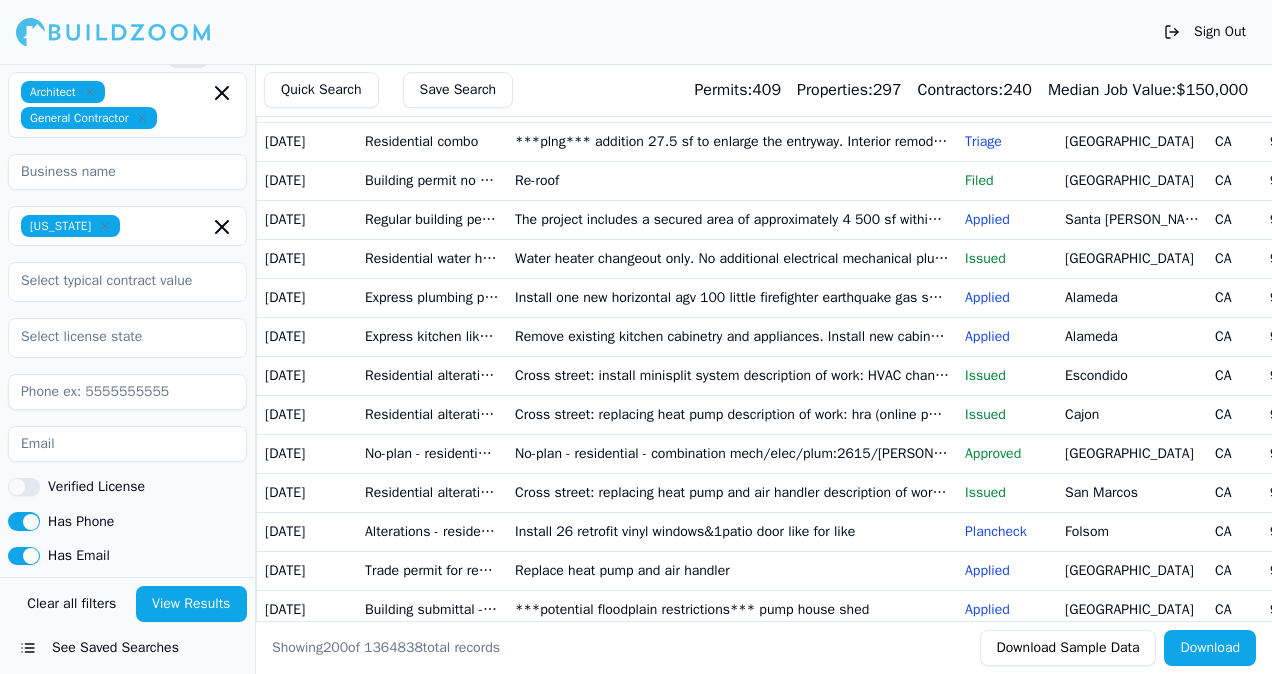 click on "Ancillary I - [PERSON_NAME] fire rebuild" at bounding box center [732, -54] 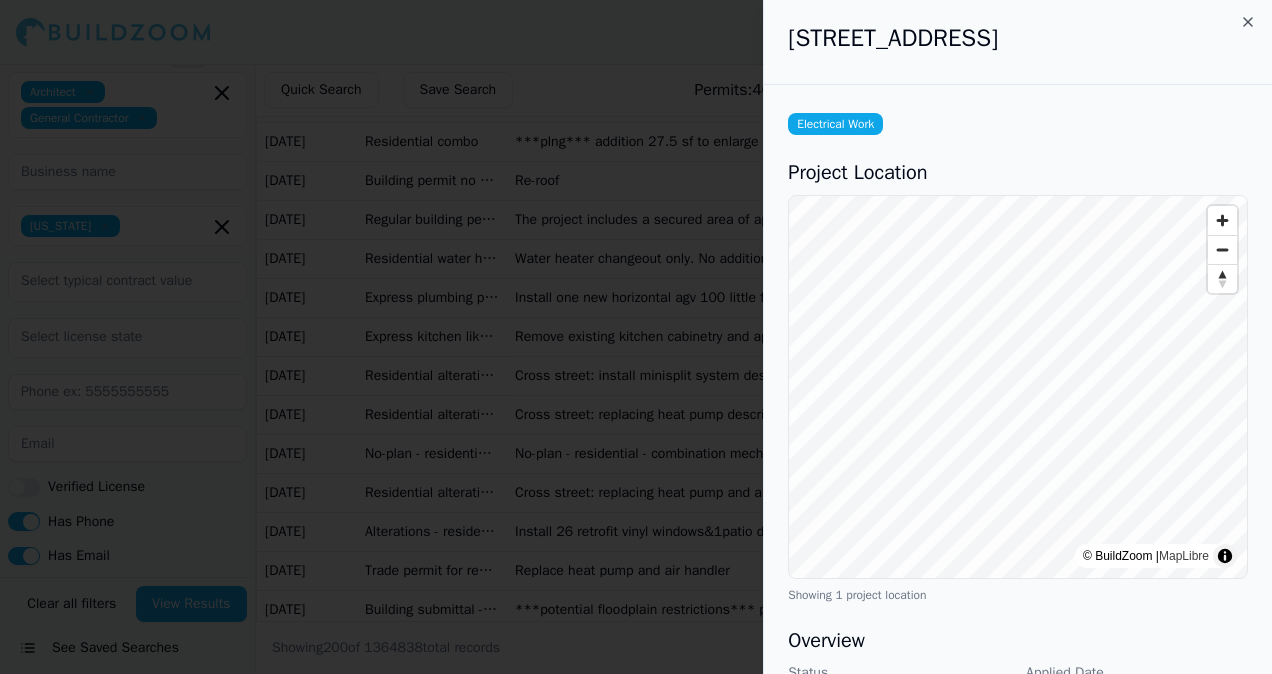scroll, scrollTop: 0, scrollLeft: 0, axis: both 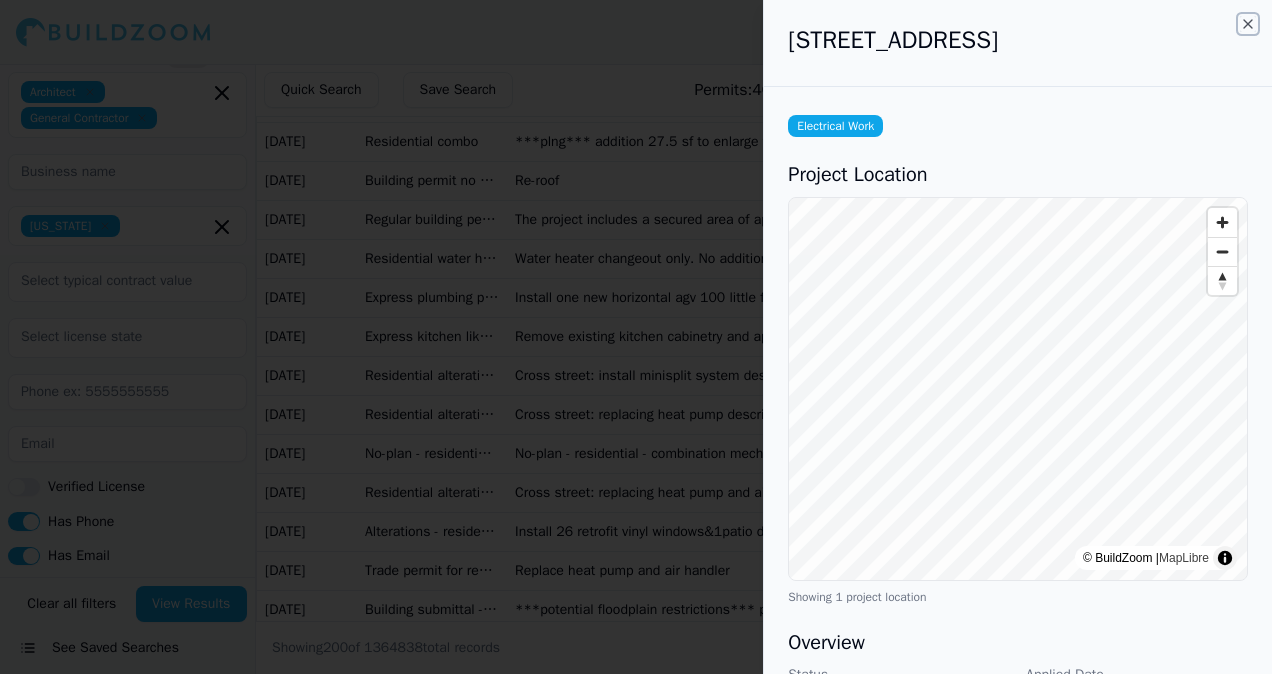 click 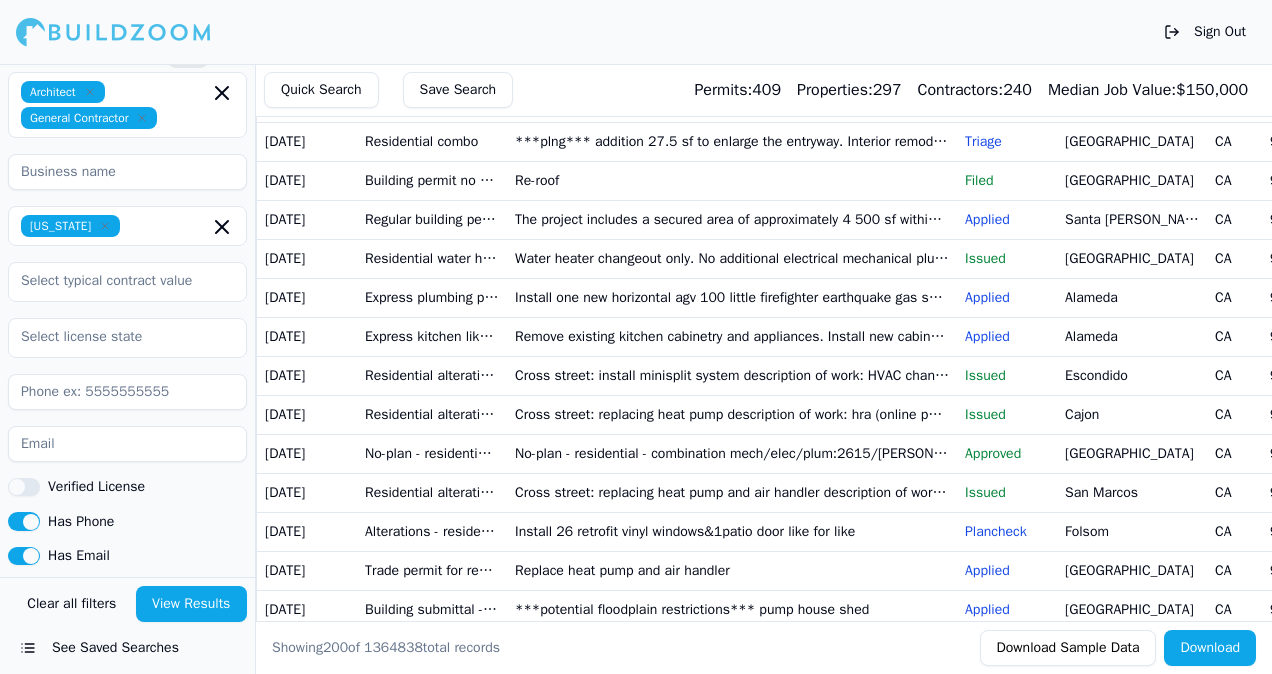 drag, startPoint x: 556, startPoint y: 655, endPoint x: 773, endPoint y: 659, distance: 217.03687 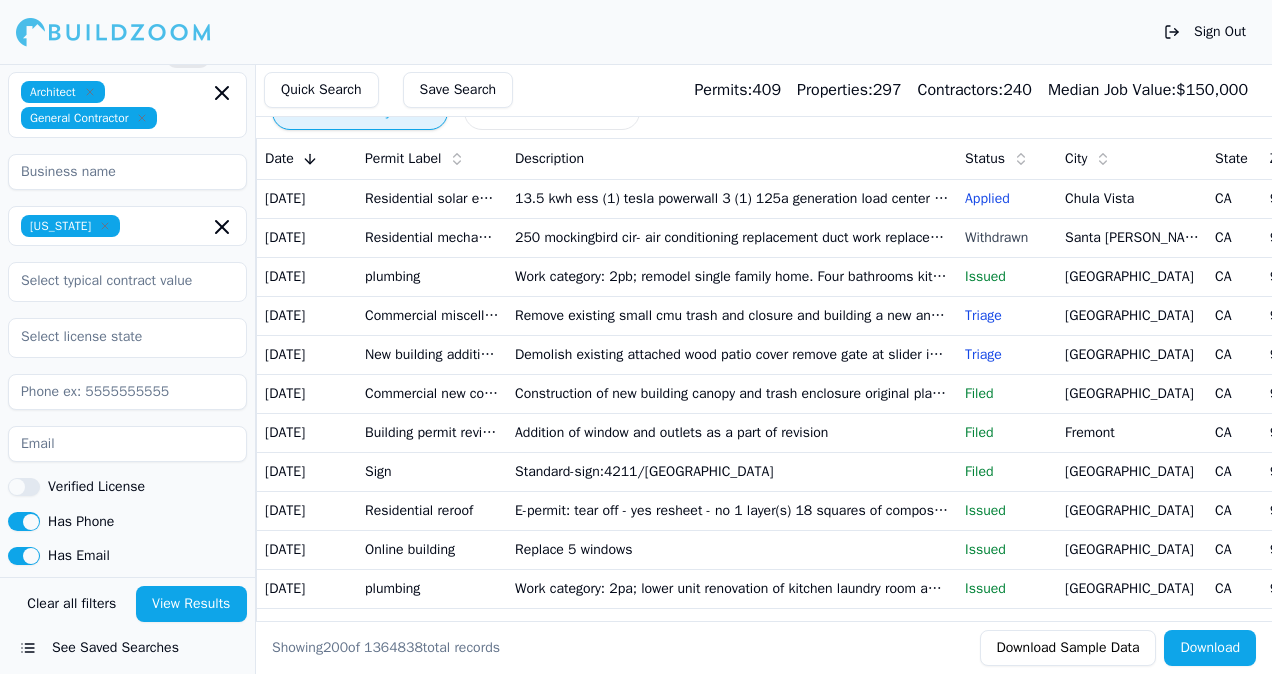 scroll, scrollTop: 0, scrollLeft: 0, axis: both 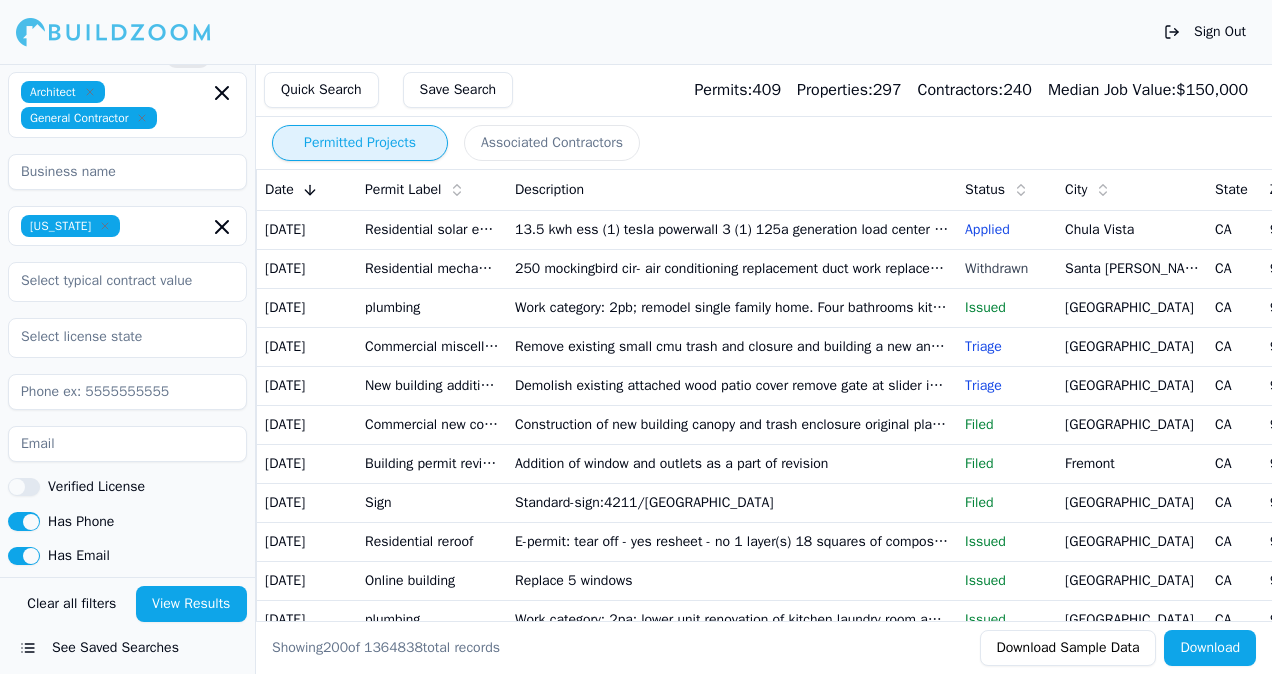 drag, startPoint x: 720, startPoint y: 142, endPoint x: 1015, endPoint y: 29, distance: 315.9019 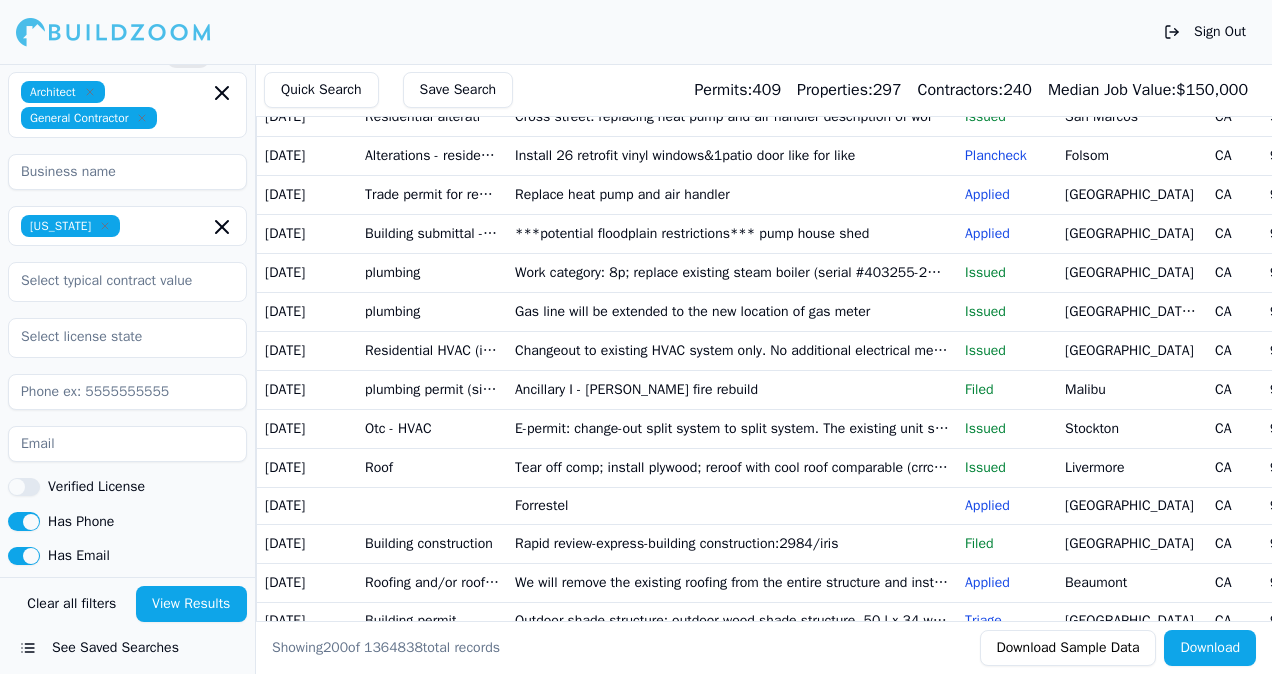 scroll, scrollTop: 2200, scrollLeft: 0, axis: vertical 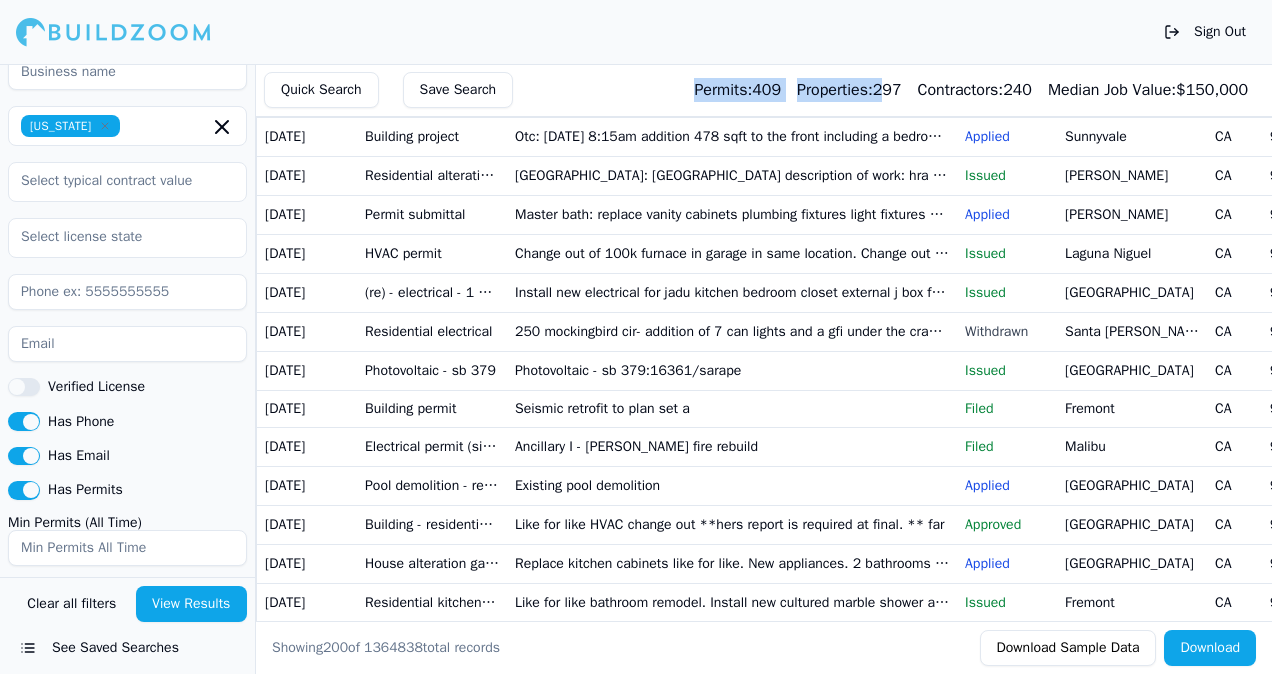 drag, startPoint x: 877, startPoint y: 76, endPoint x: 614, endPoint y: 73, distance: 263.01712 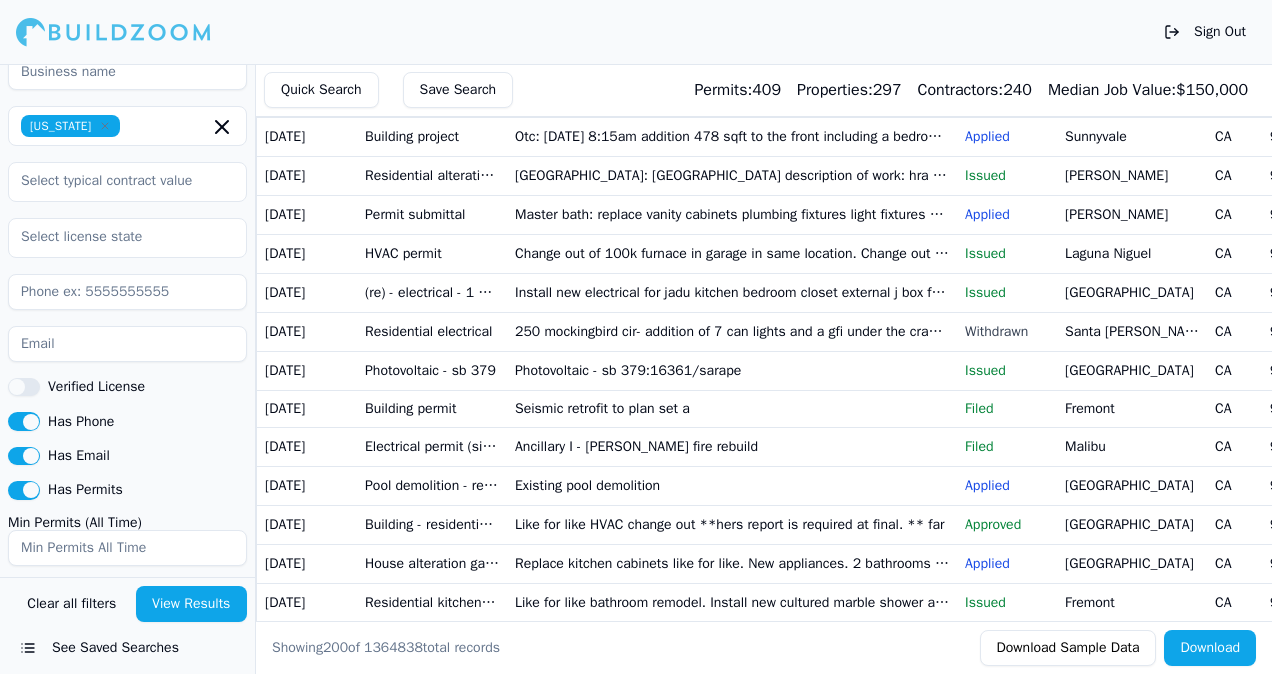 click on "Sign Out" at bounding box center [636, 32] 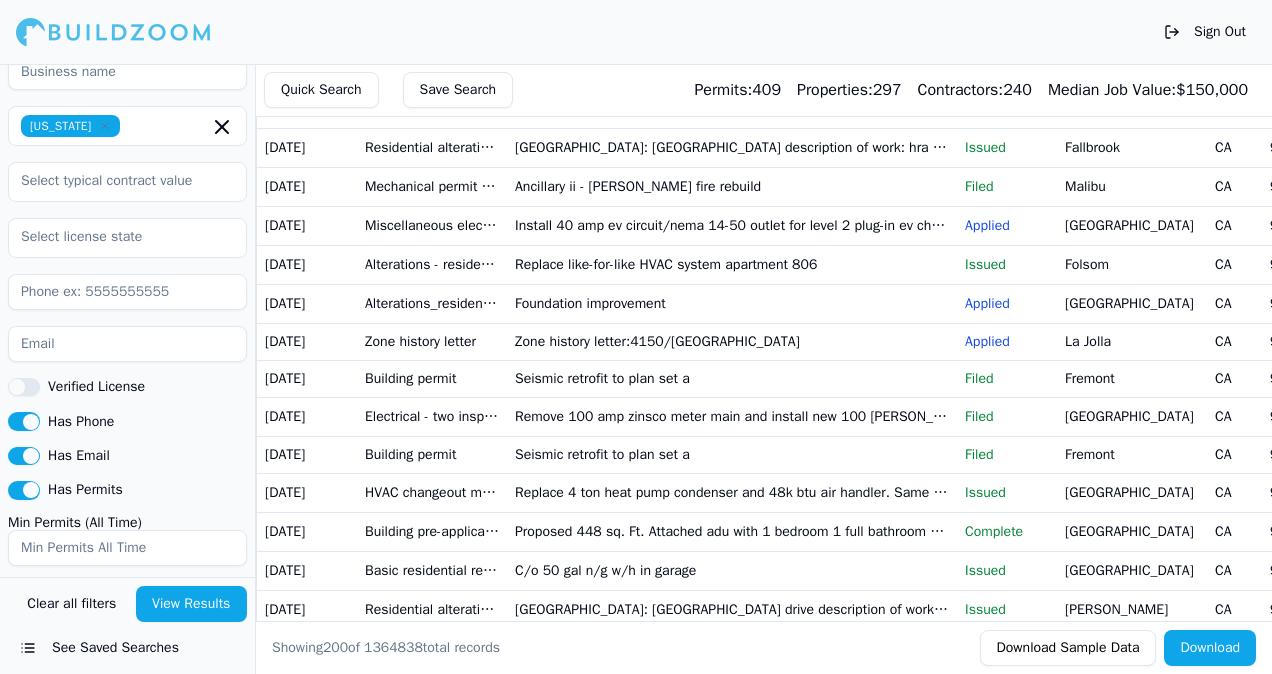 scroll, scrollTop: 3000, scrollLeft: 0, axis: vertical 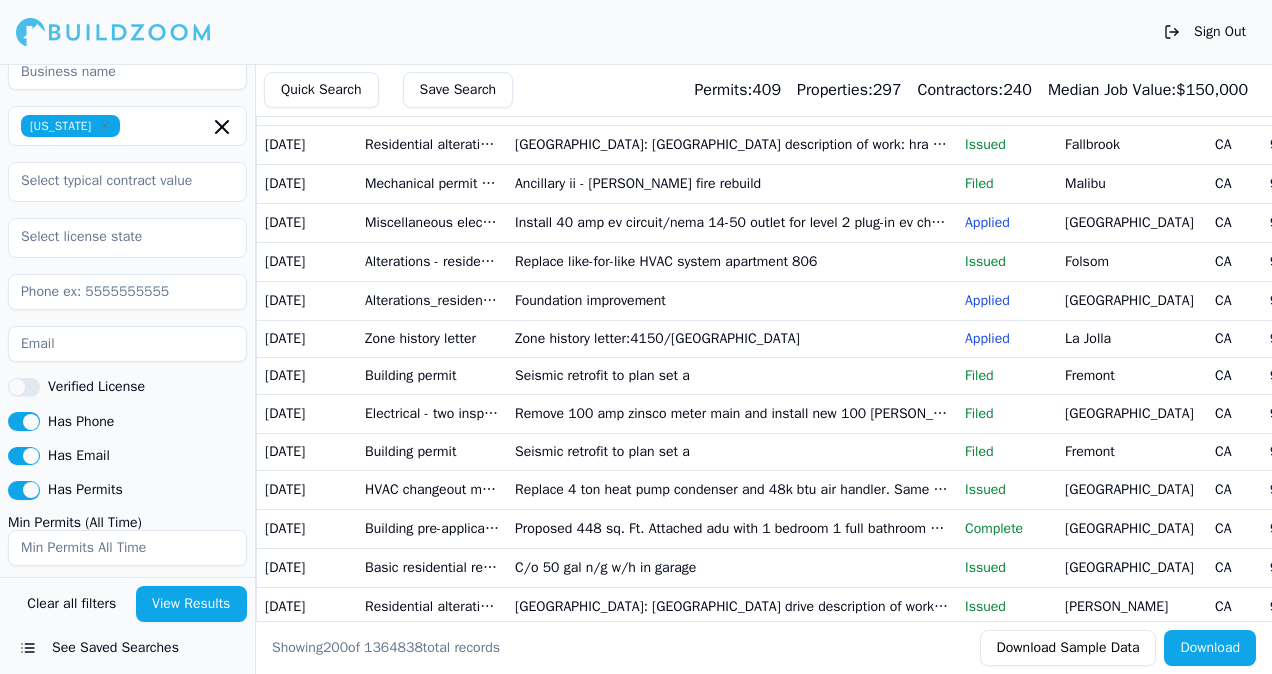 click on "Ancillary I - [PERSON_NAME] fire rebuild" at bounding box center [732, -435] 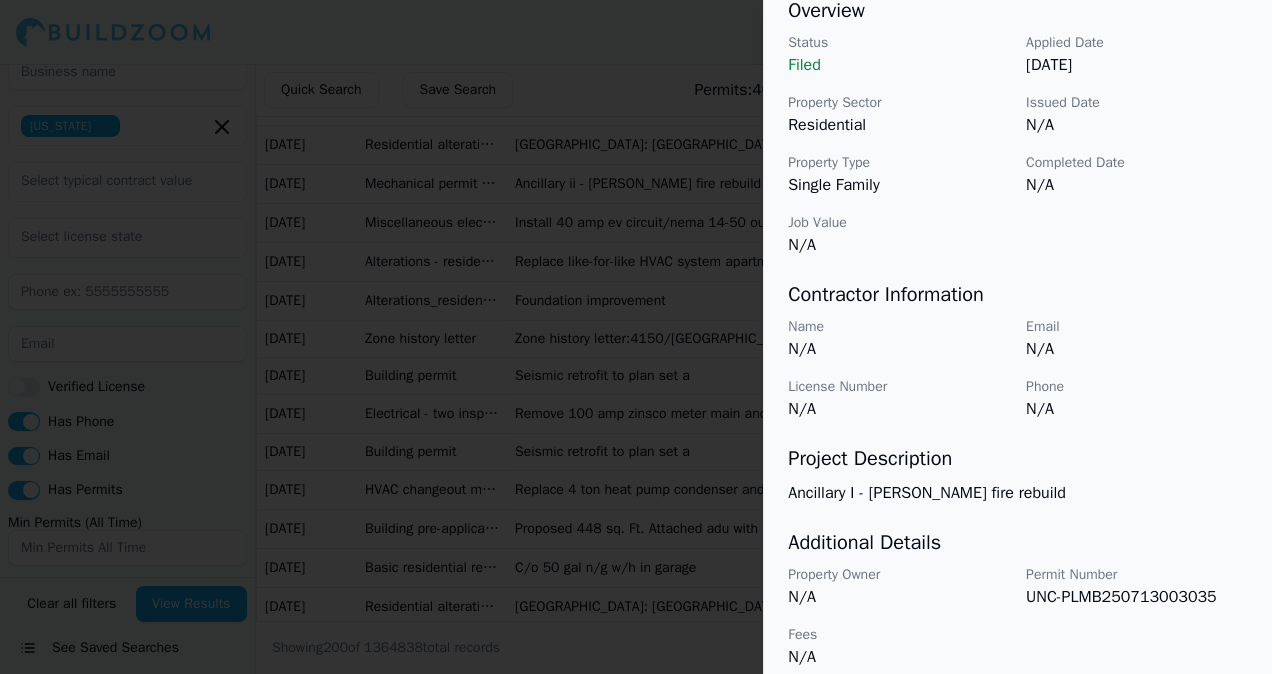 scroll, scrollTop: 650, scrollLeft: 0, axis: vertical 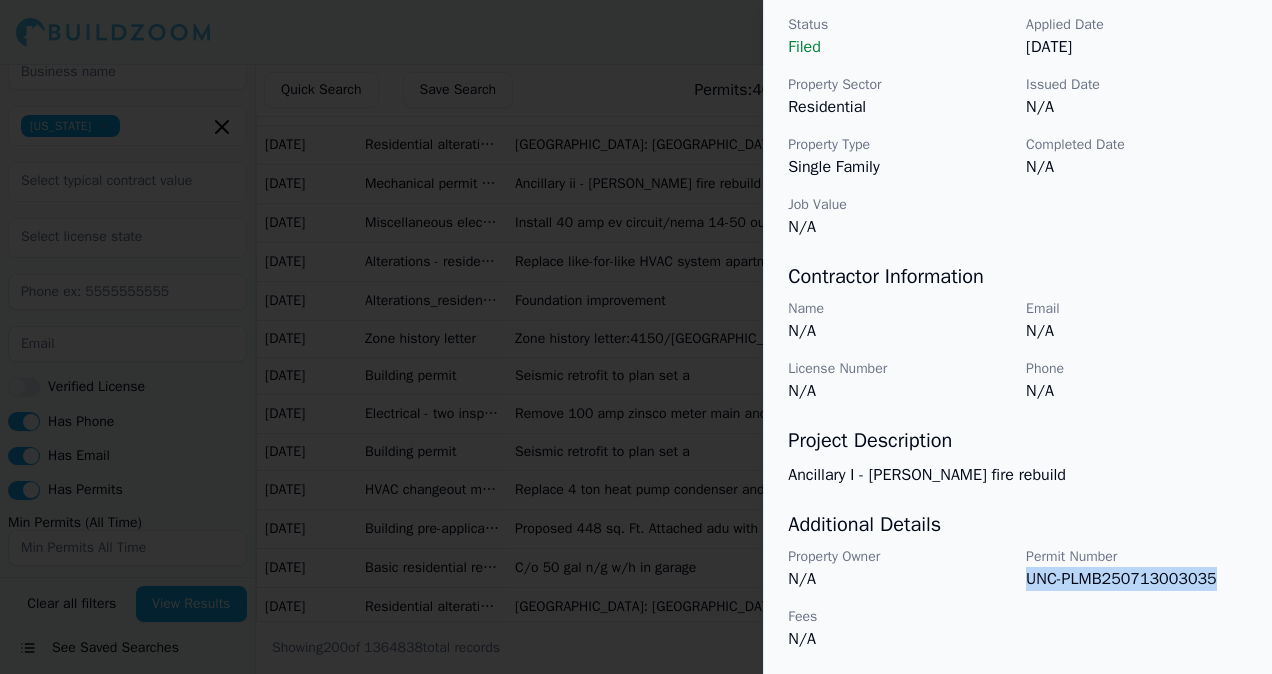 drag, startPoint x: 1025, startPoint y: 578, endPoint x: 1220, endPoint y: 594, distance: 195.6553 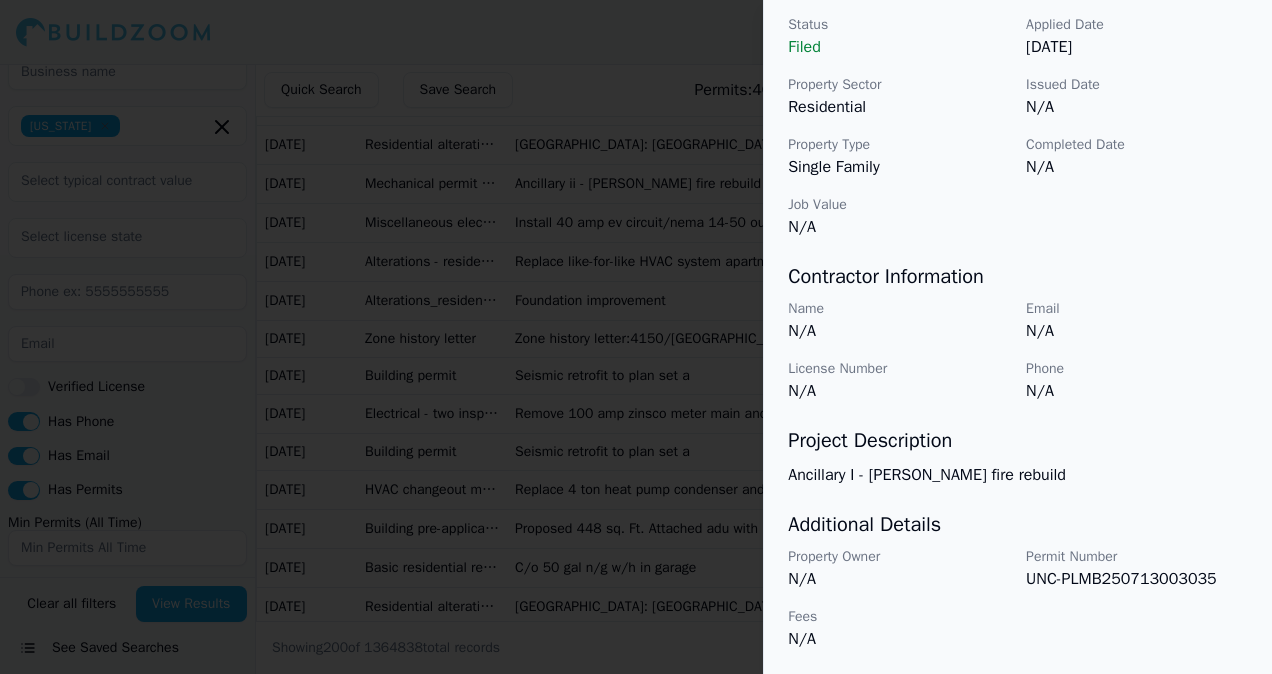 click on "N/A" at bounding box center (1137, 391) 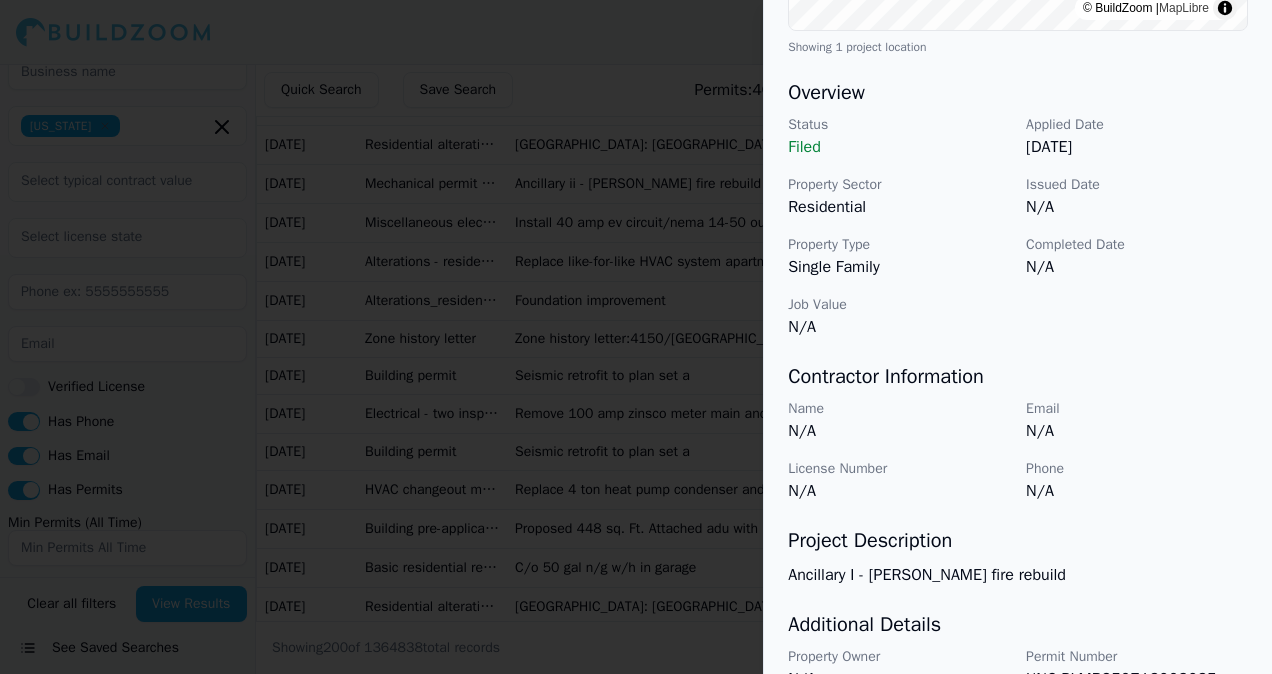 scroll, scrollTop: 0, scrollLeft: 0, axis: both 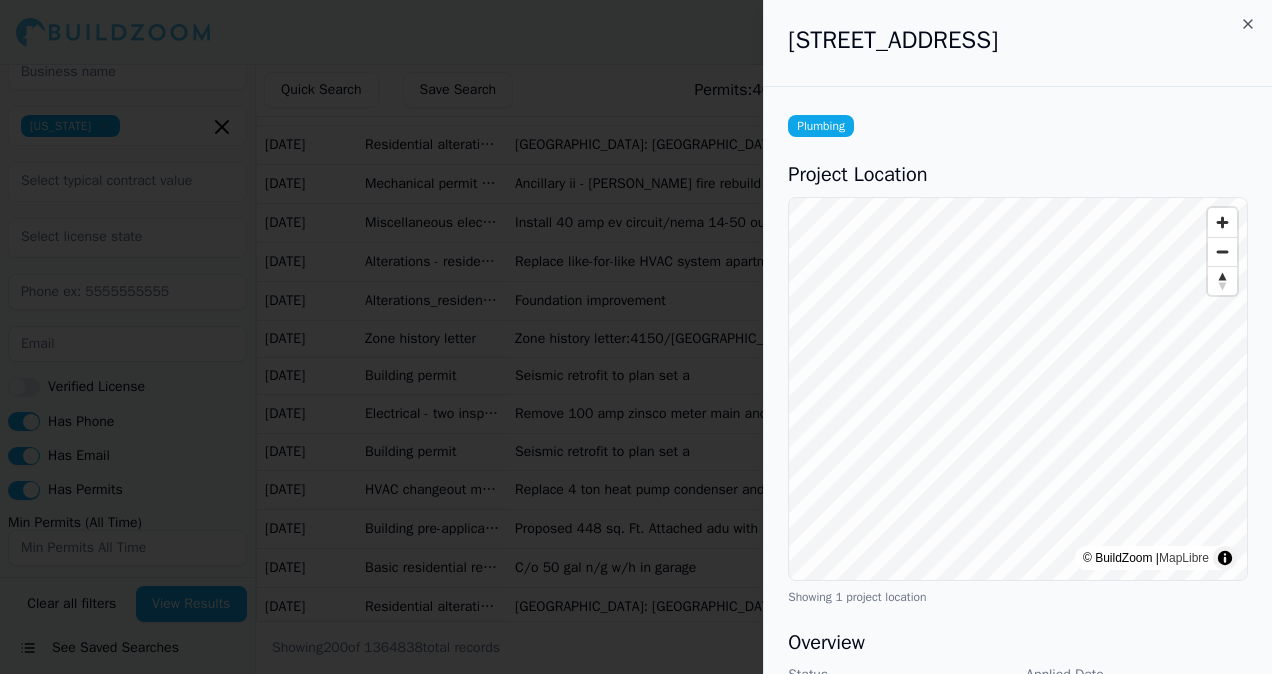 click at bounding box center [1222, 222] 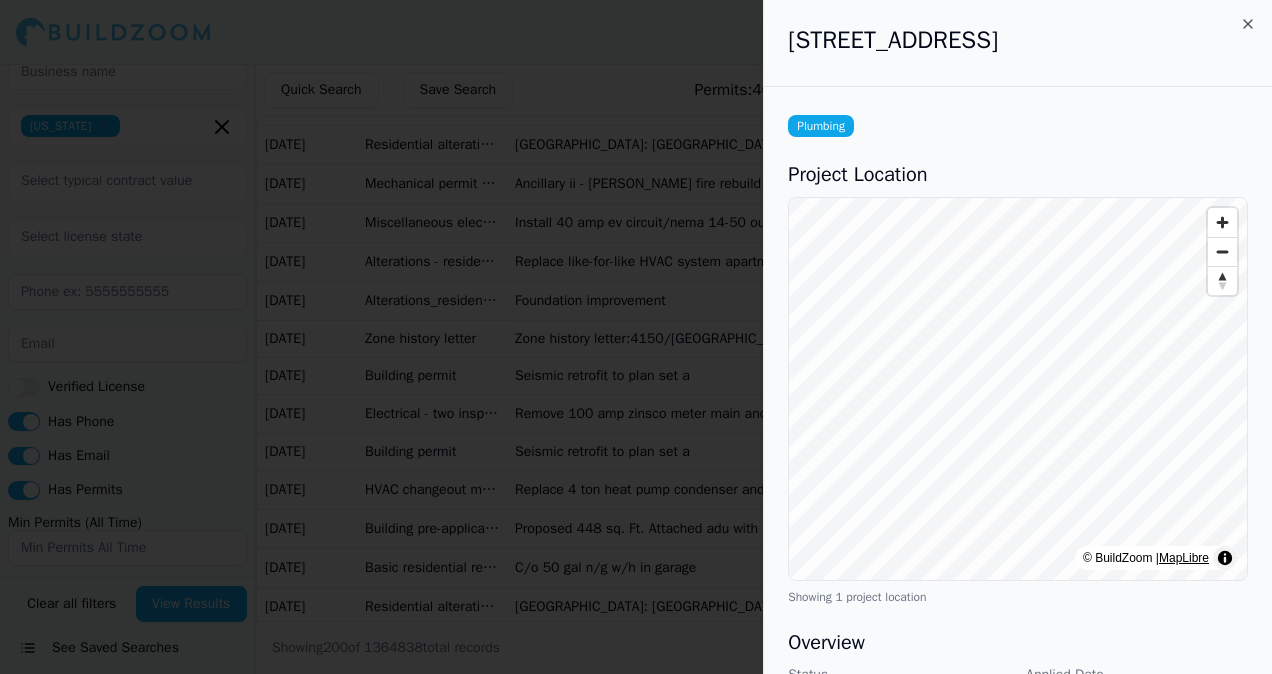 click on "MapLibre" at bounding box center (1184, 558) 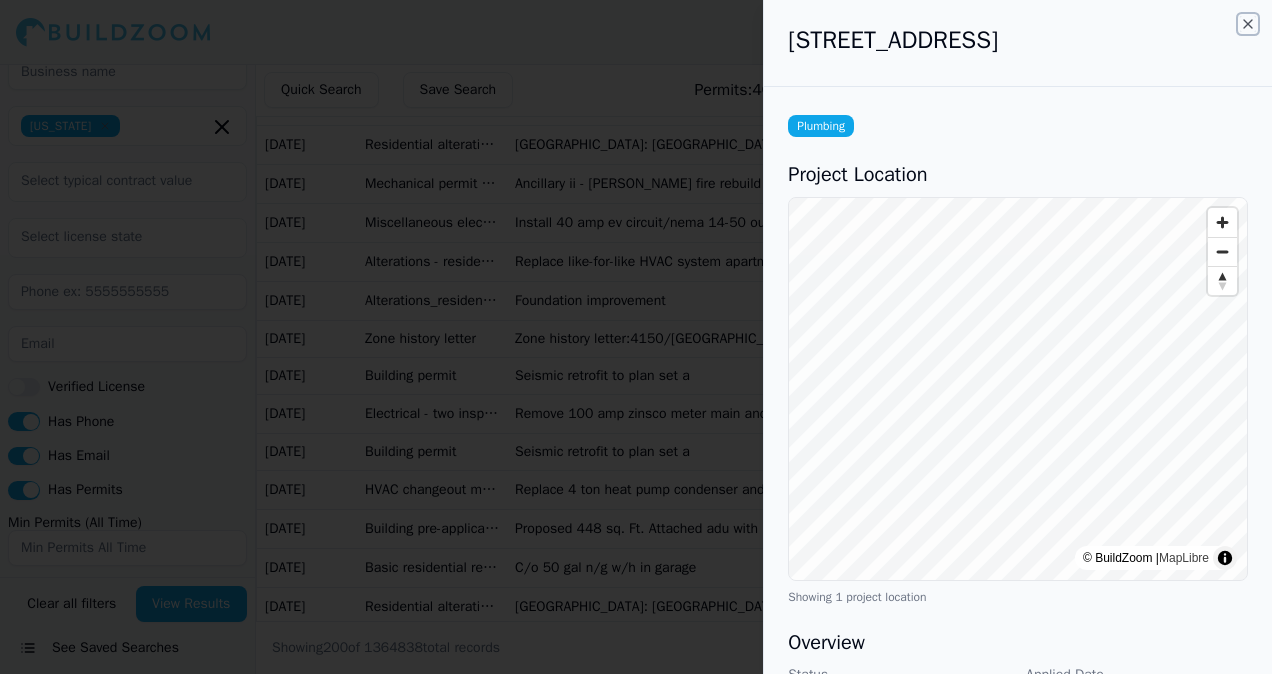 click 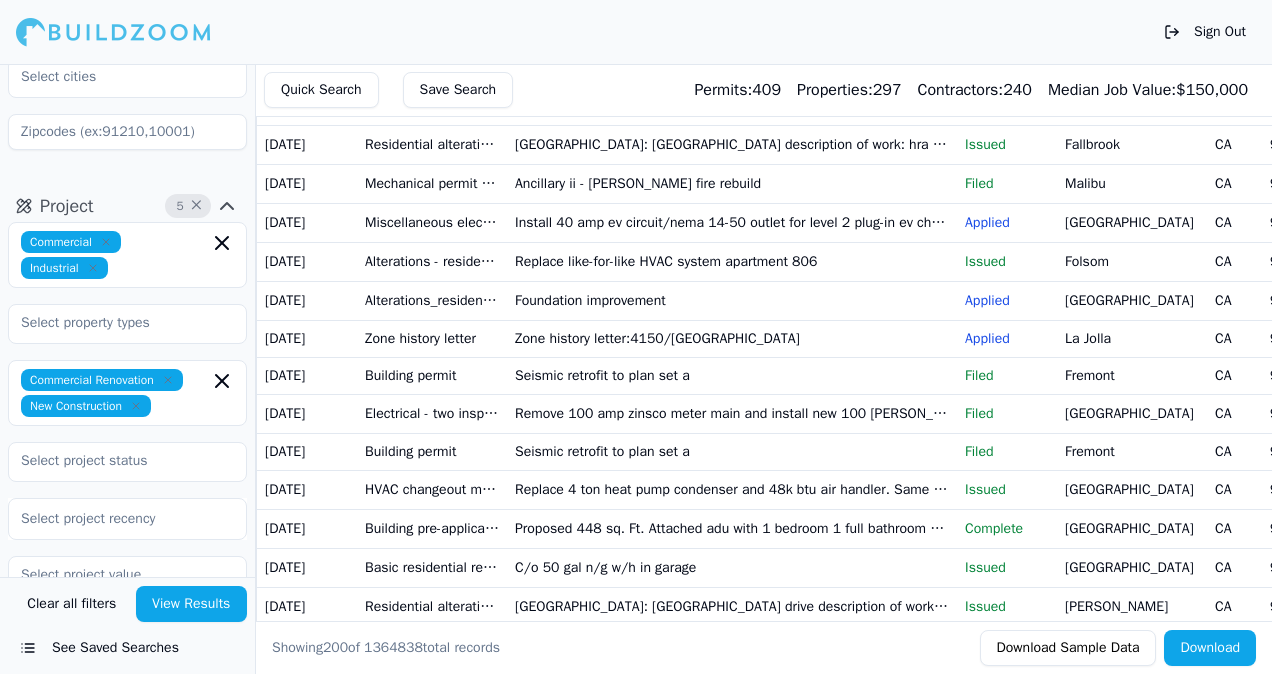 scroll, scrollTop: 0, scrollLeft: 0, axis: both 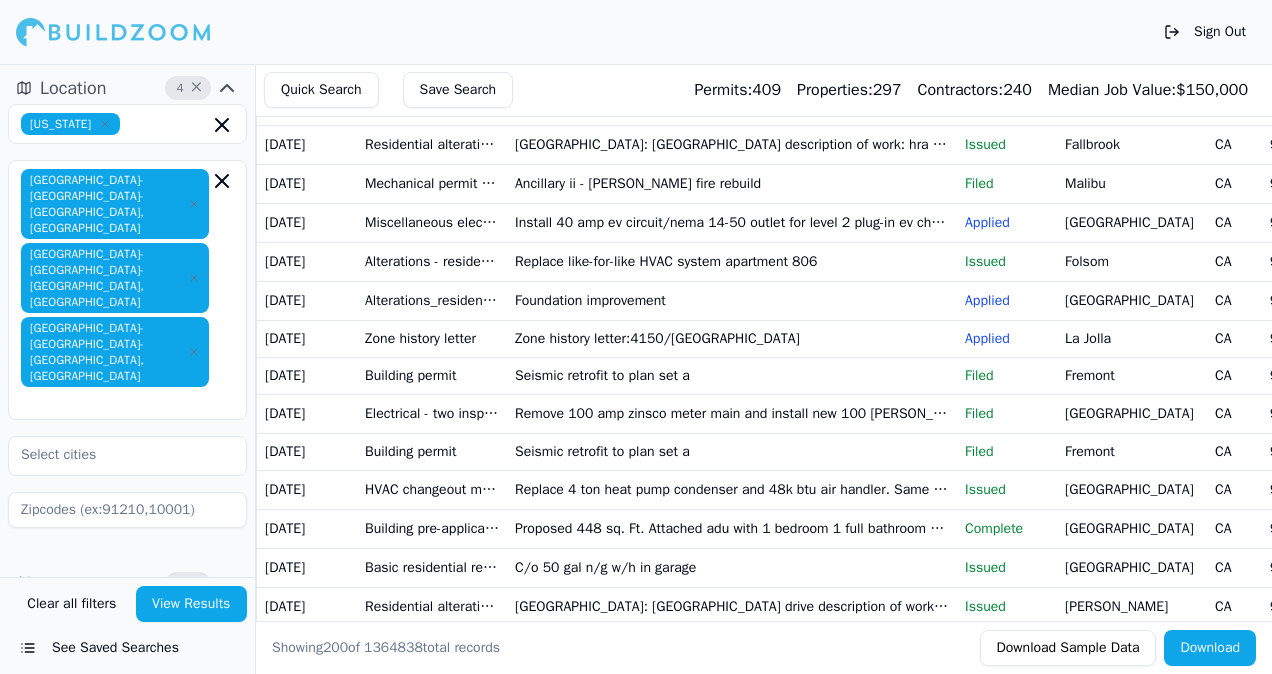 click at bounding box center (113, 32) 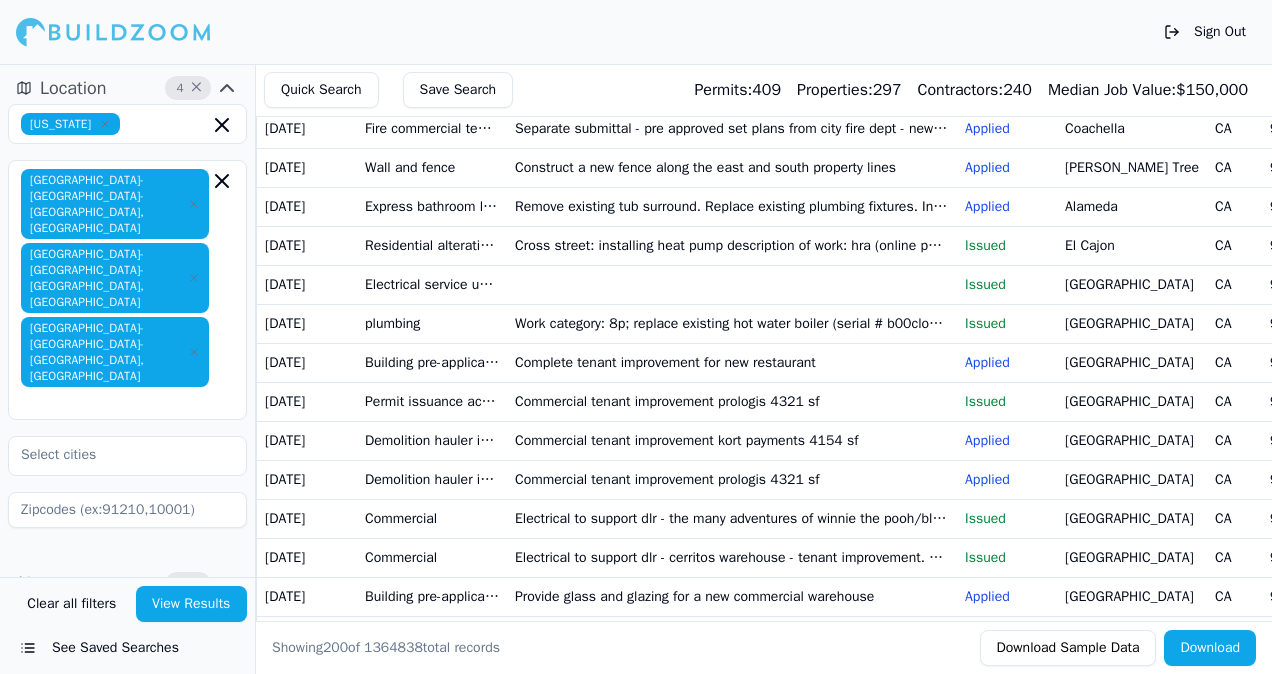 scroll, scrollTop: 3800, scrollLeft: 0, axis: vertical 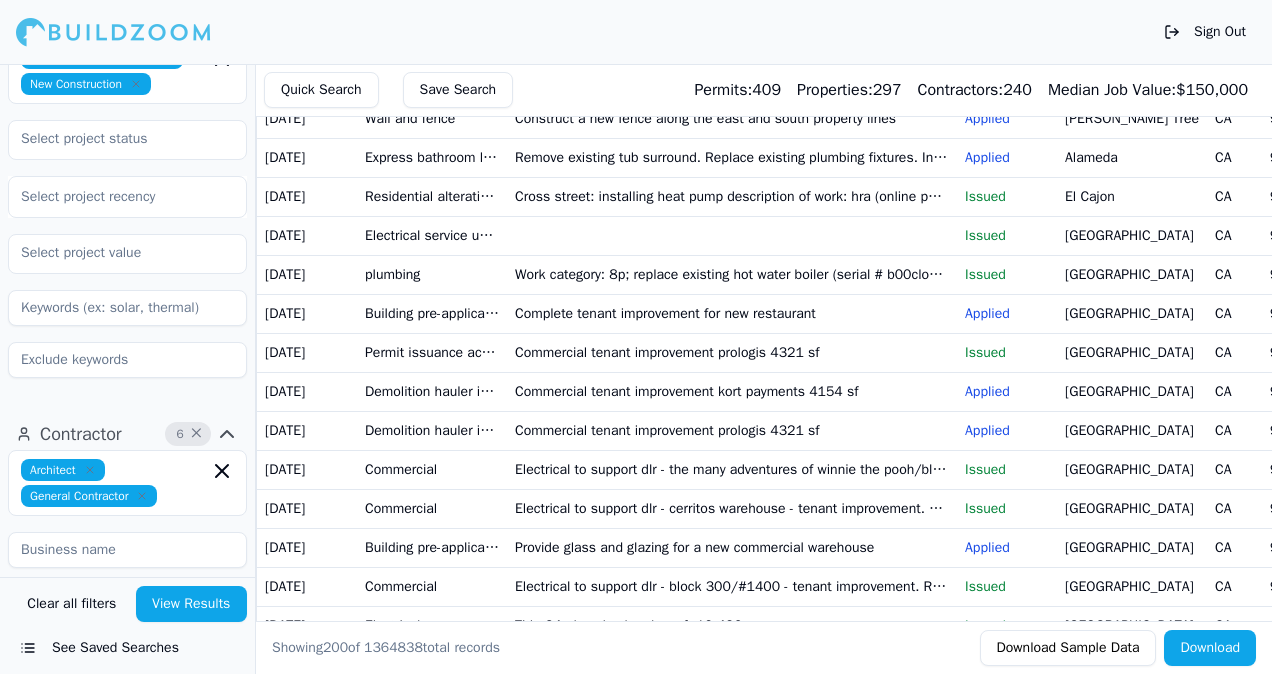 click 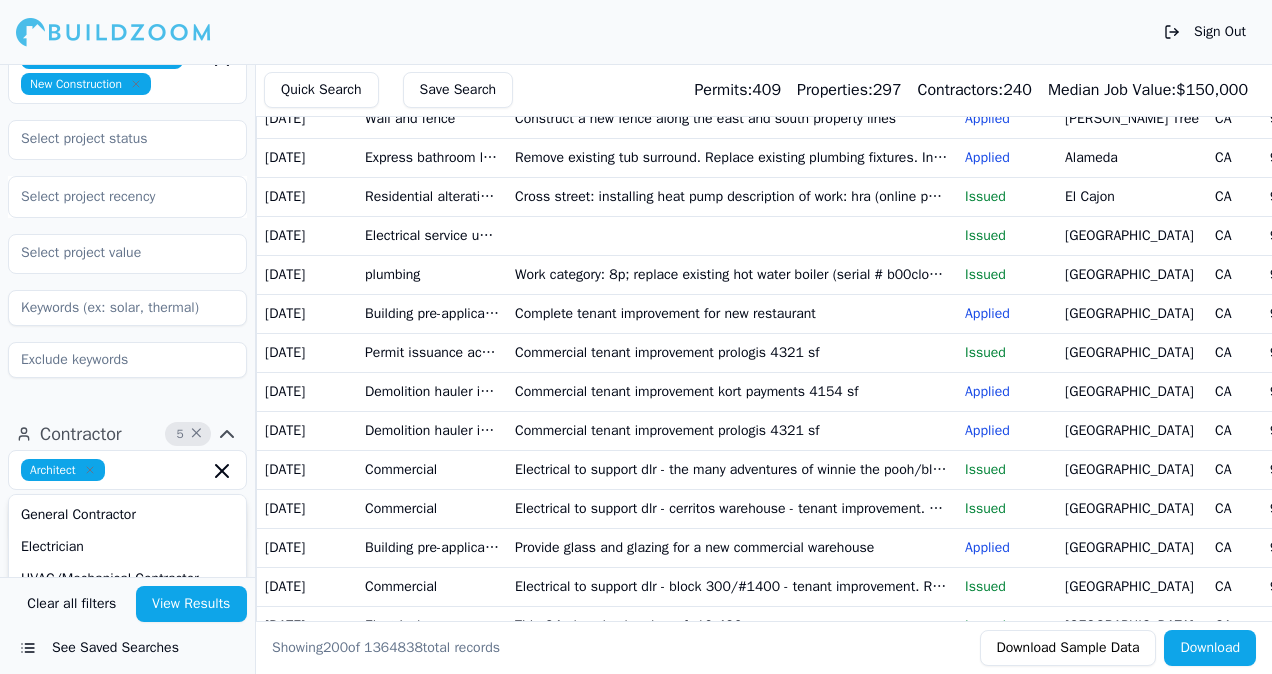click on "View Results" at bounding box center (192, 604) 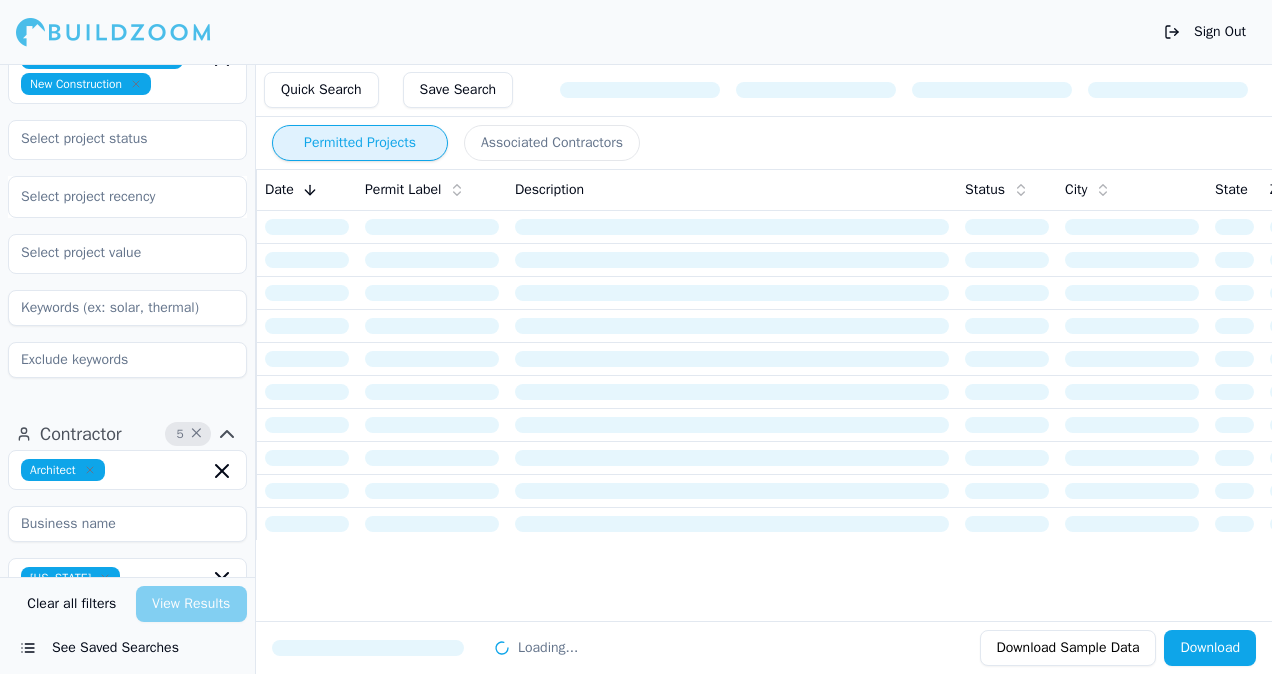 scroll, scrollTop: 0, scrollLeft: 0, axis: both 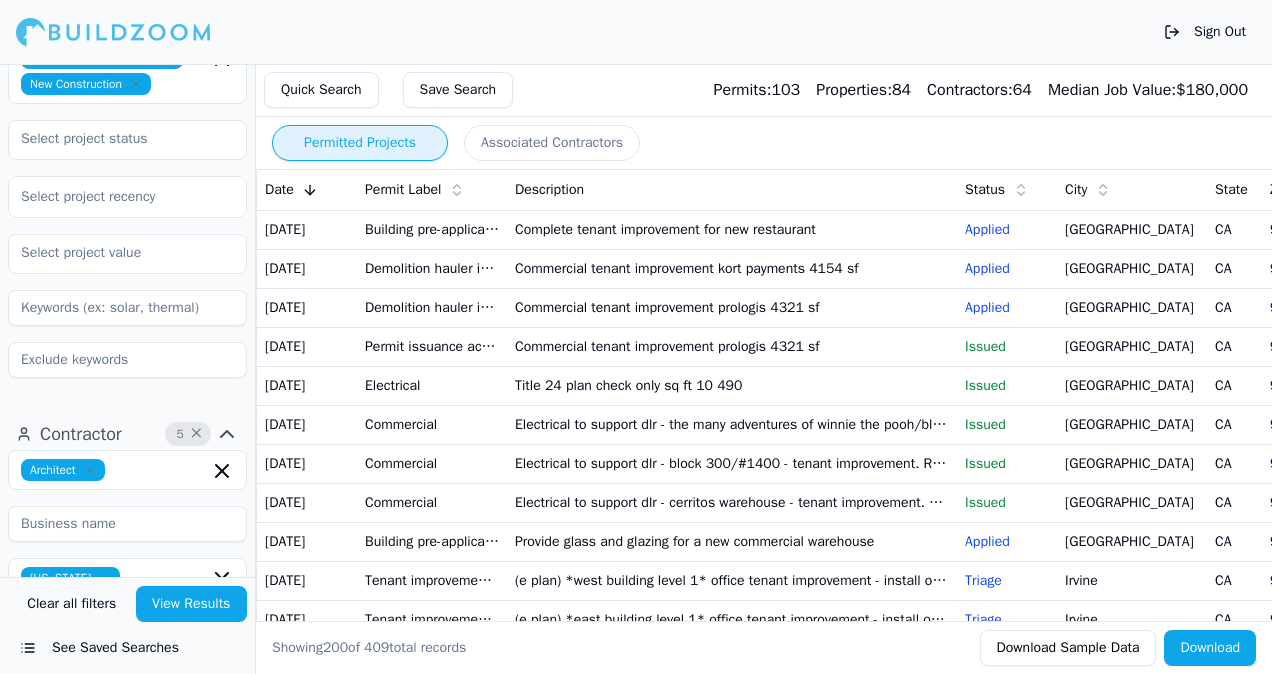 click on "Building pre-application" at bounding box center [432, 229] 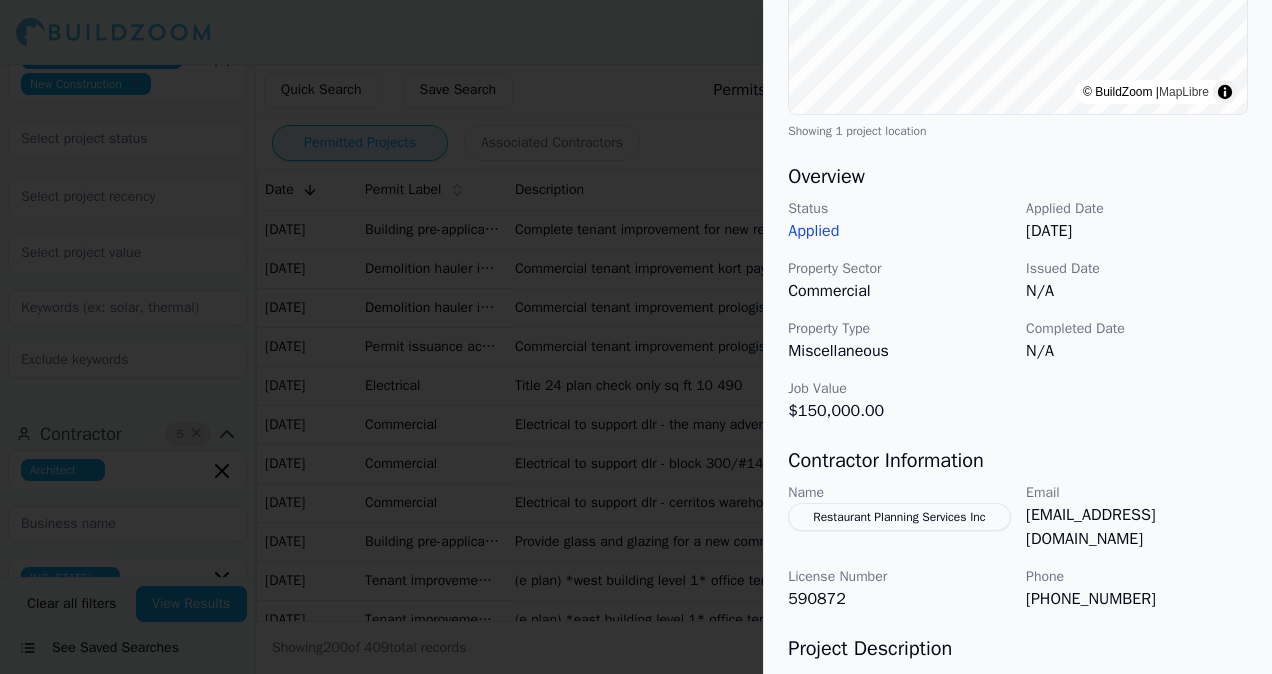 scroll, scrollTop: 500, scrollLeft: 0, axis: vertical 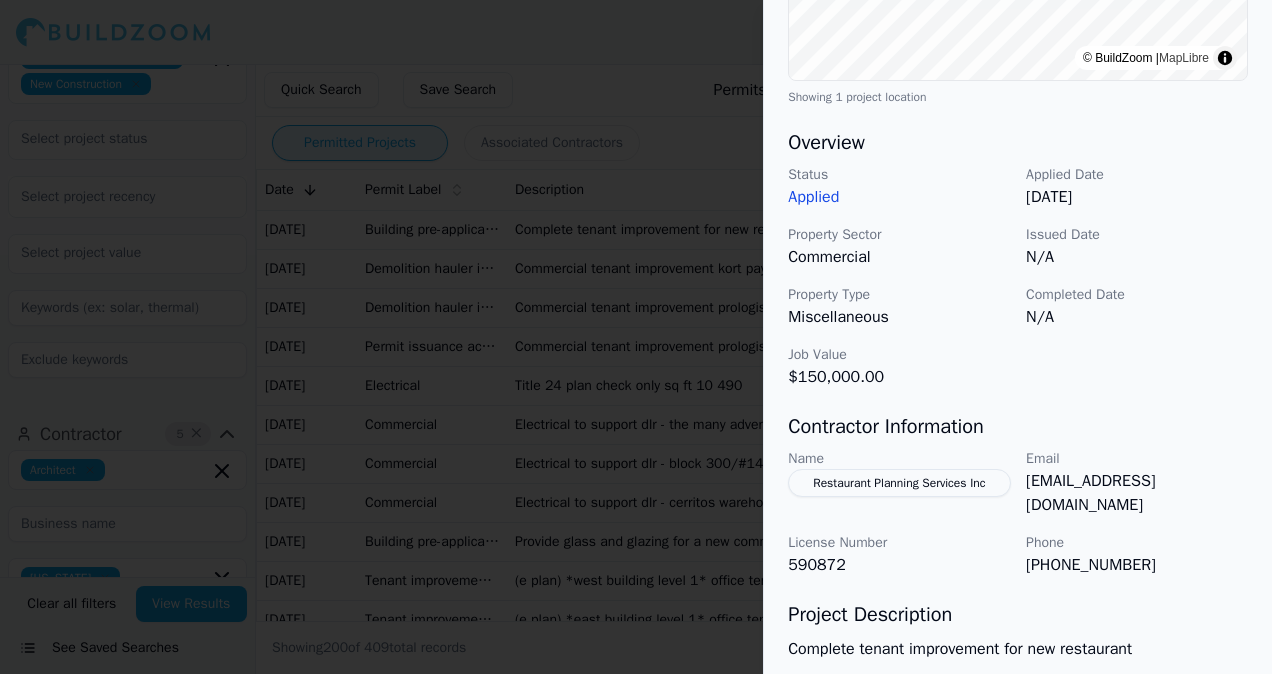 click on "Restaurant Planning Services Inc" at bounding box center [899, 483] 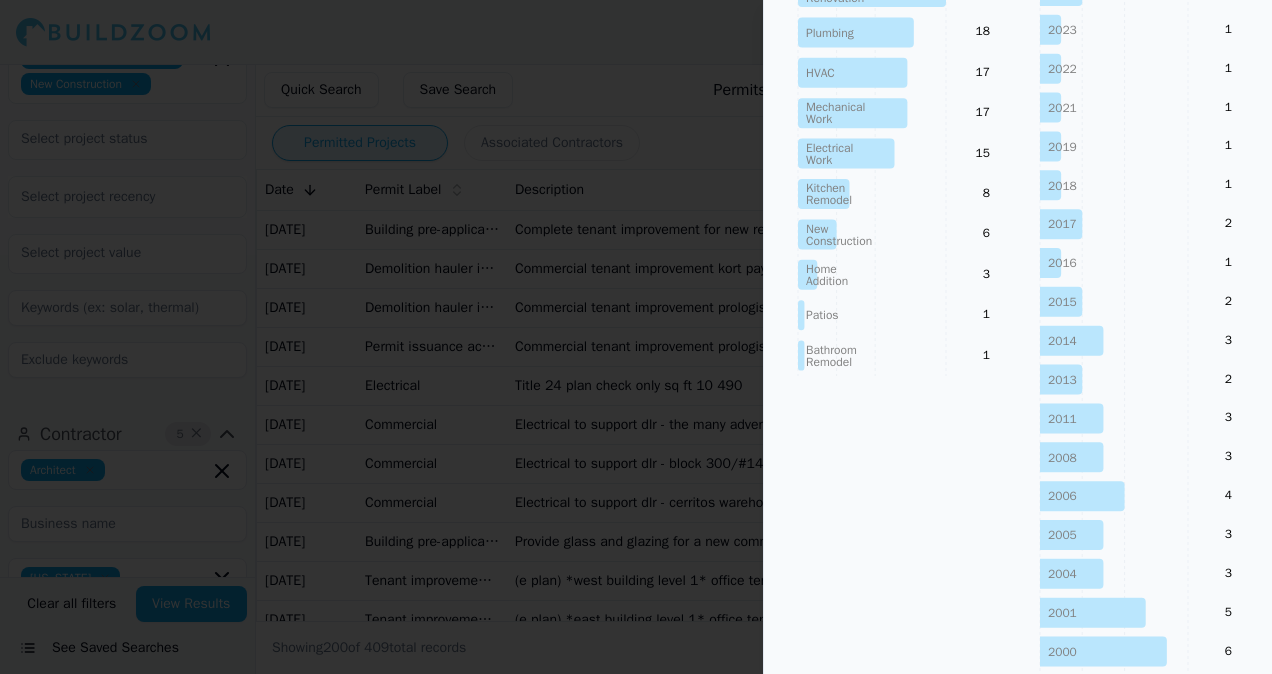 scroll, scrollTop: 548, scrollLeft: 0, axis: vertical 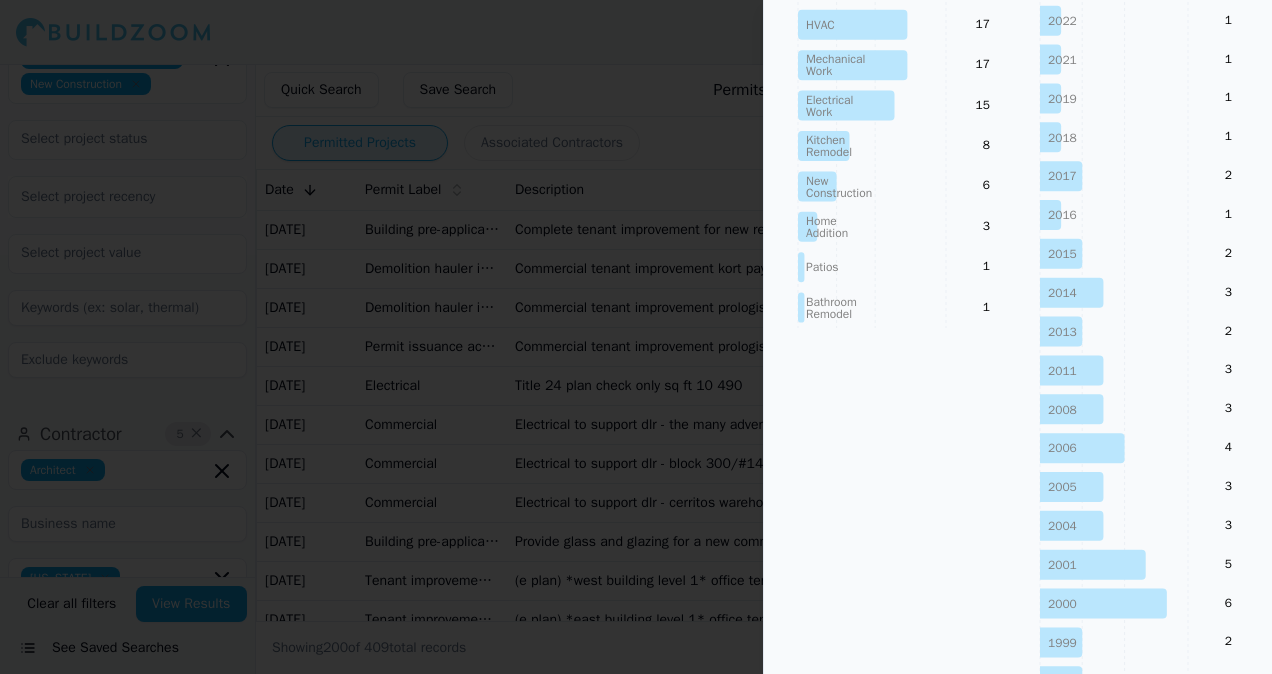 click at bounding box center [636, 337] 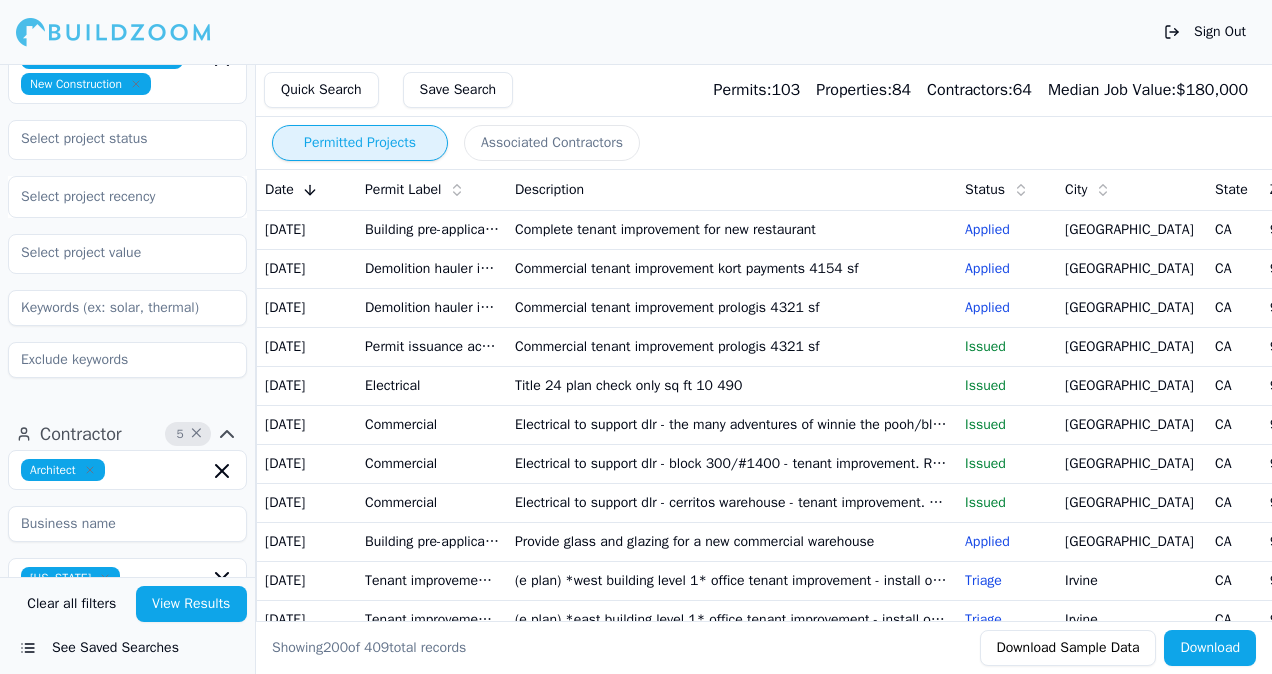 click on "Complete tenant improvement for new restaurant" at bounding box center (732, 229) 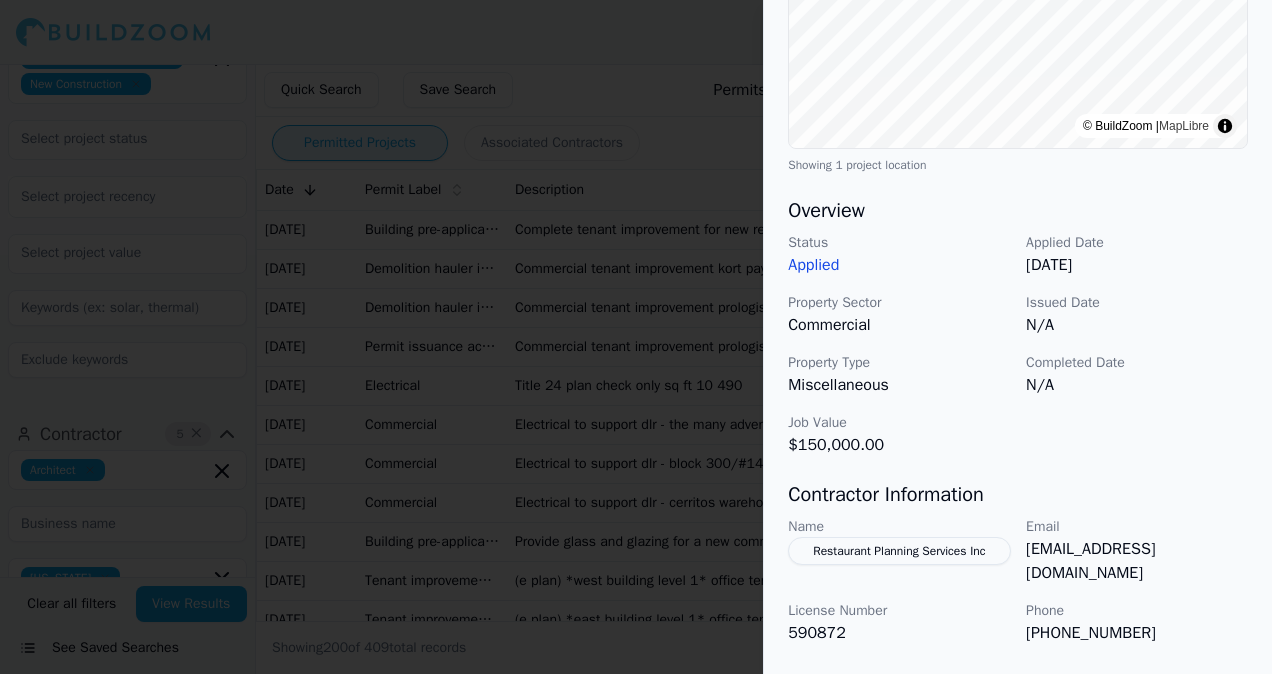 scroll, scrollTop: 500, scrollLeft: 0, axis: vertical 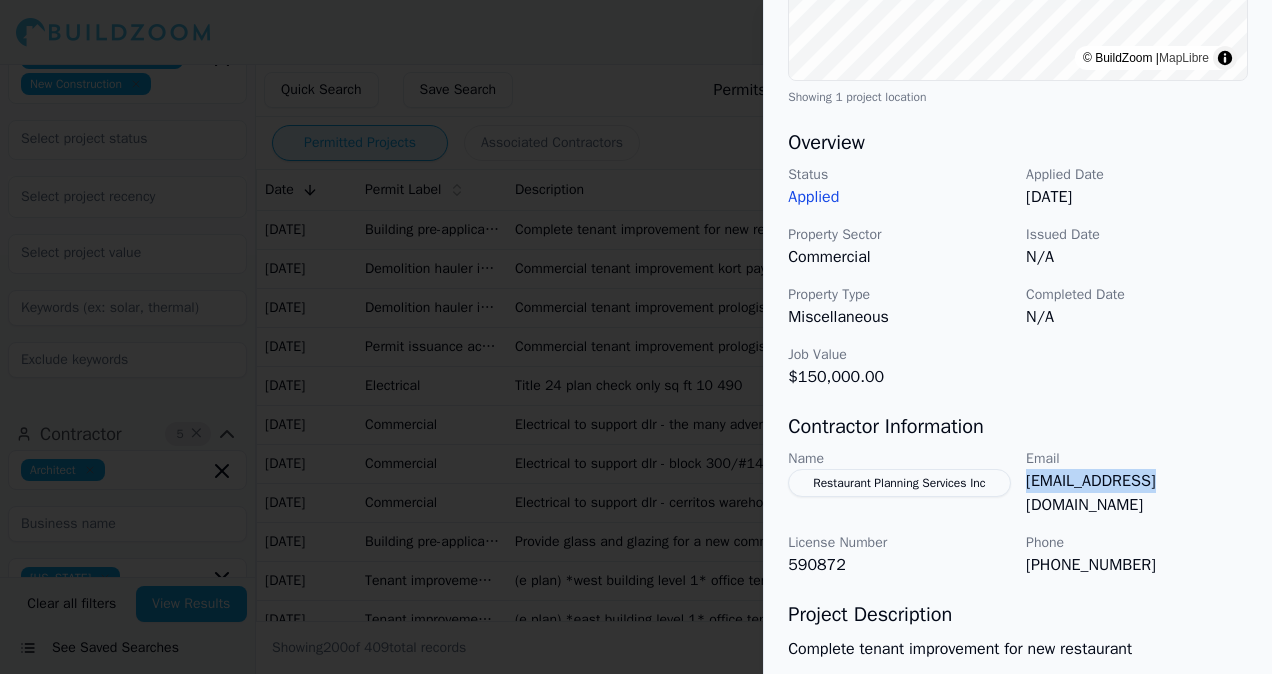 drag, startPoint x: 1024, startPoint y: 482, endPoint x: 1168, endPoint y: 481, distance: 144.00348 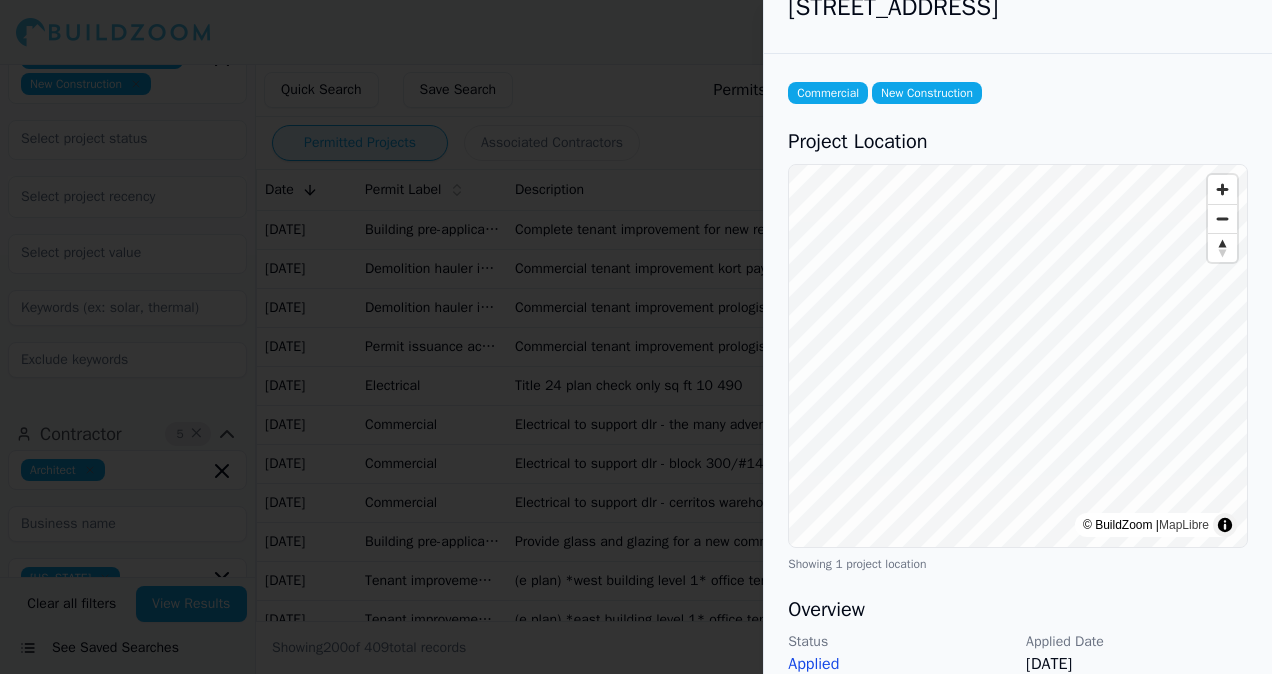 scroll, scrollTop: 0, scrollLeft: 0, axis: both 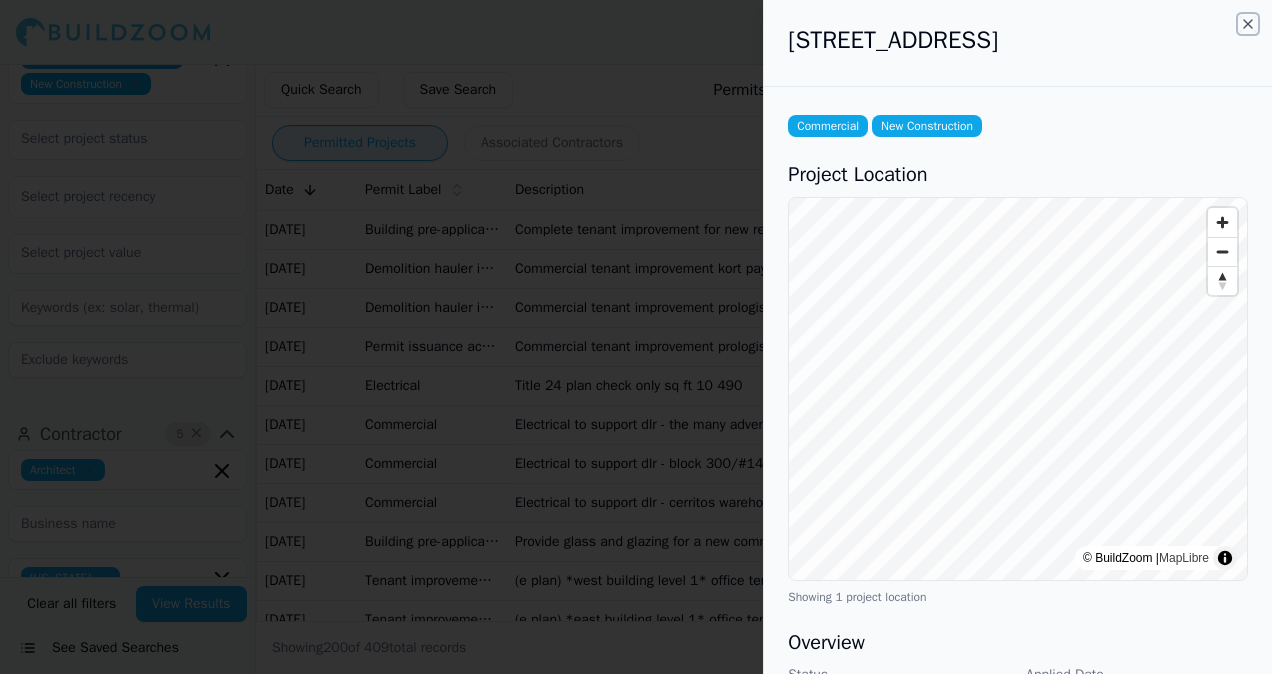 click 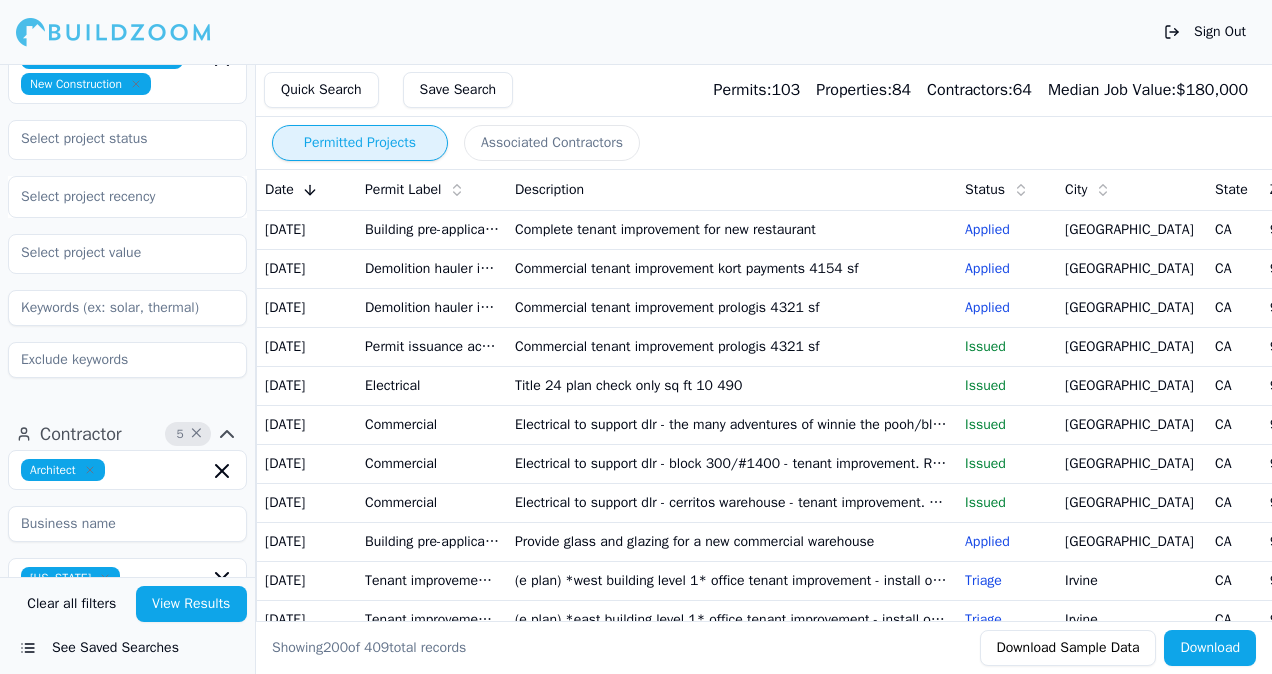 click on "Commercial tenant improvement kort payments 4154 sf" at bounding box center [732, 268] 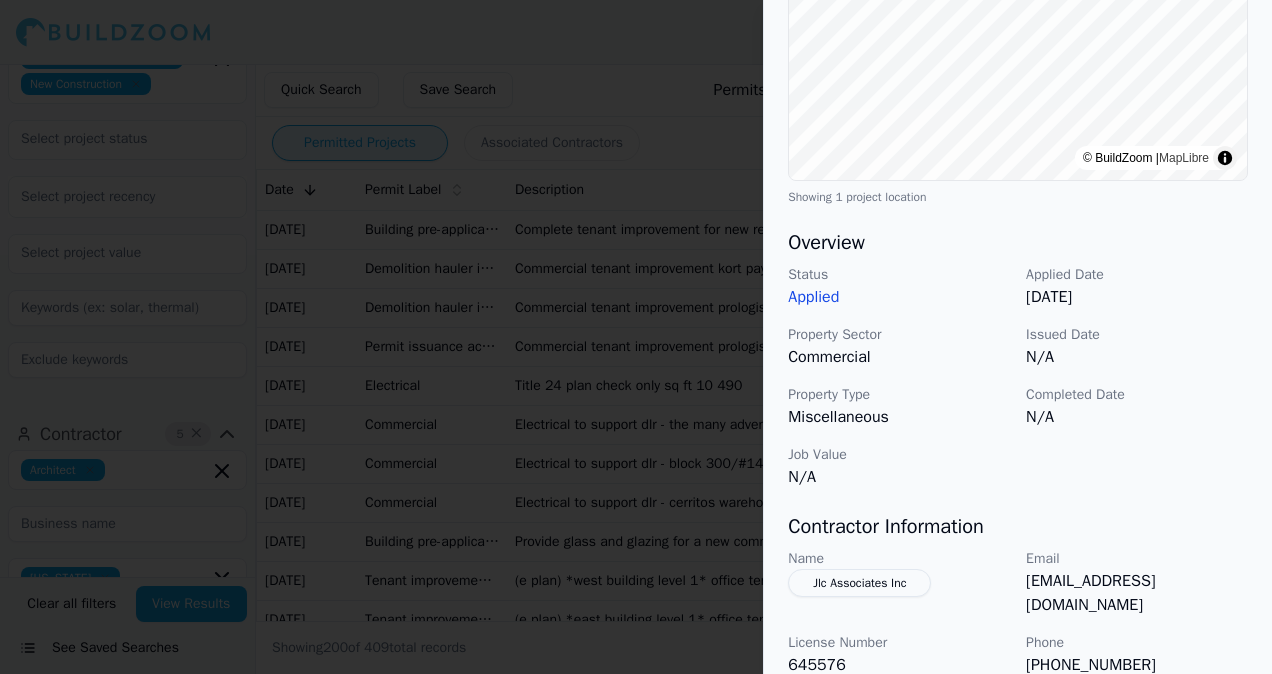 scroll, scrollTop: 500, scrollLeft: 0, axis: vertical 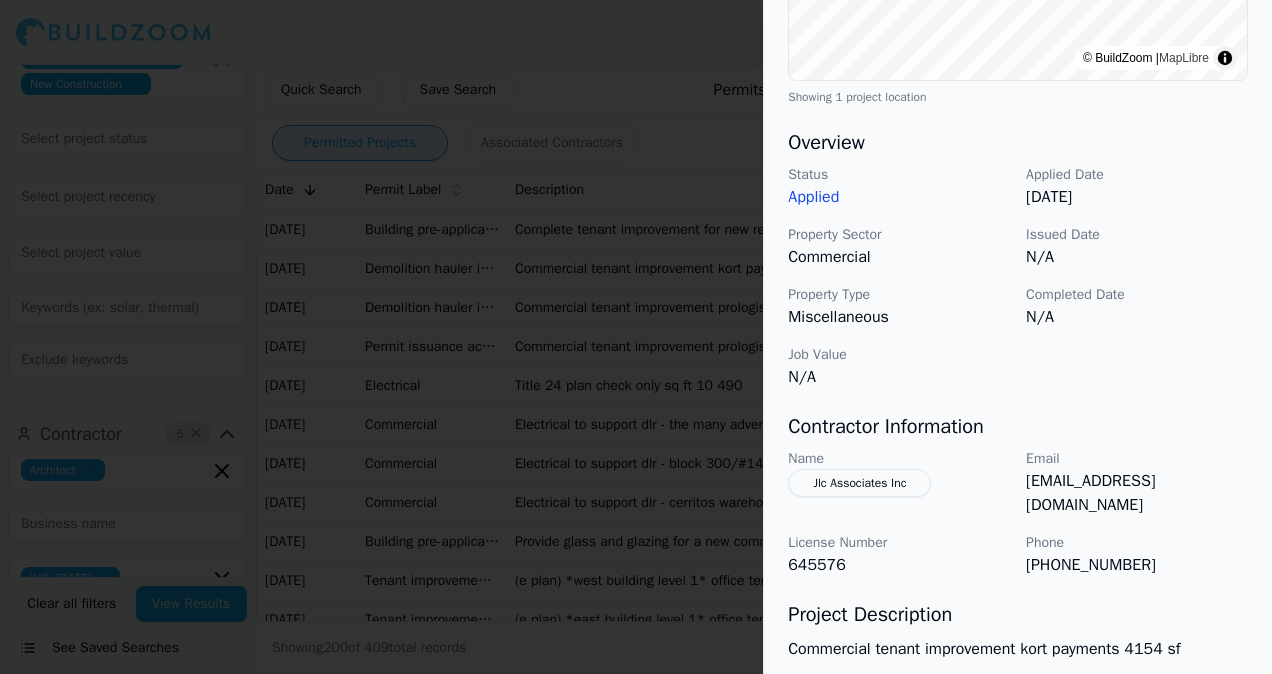 click on "Jlc Associates Inc" at bounding box center (859, 483) 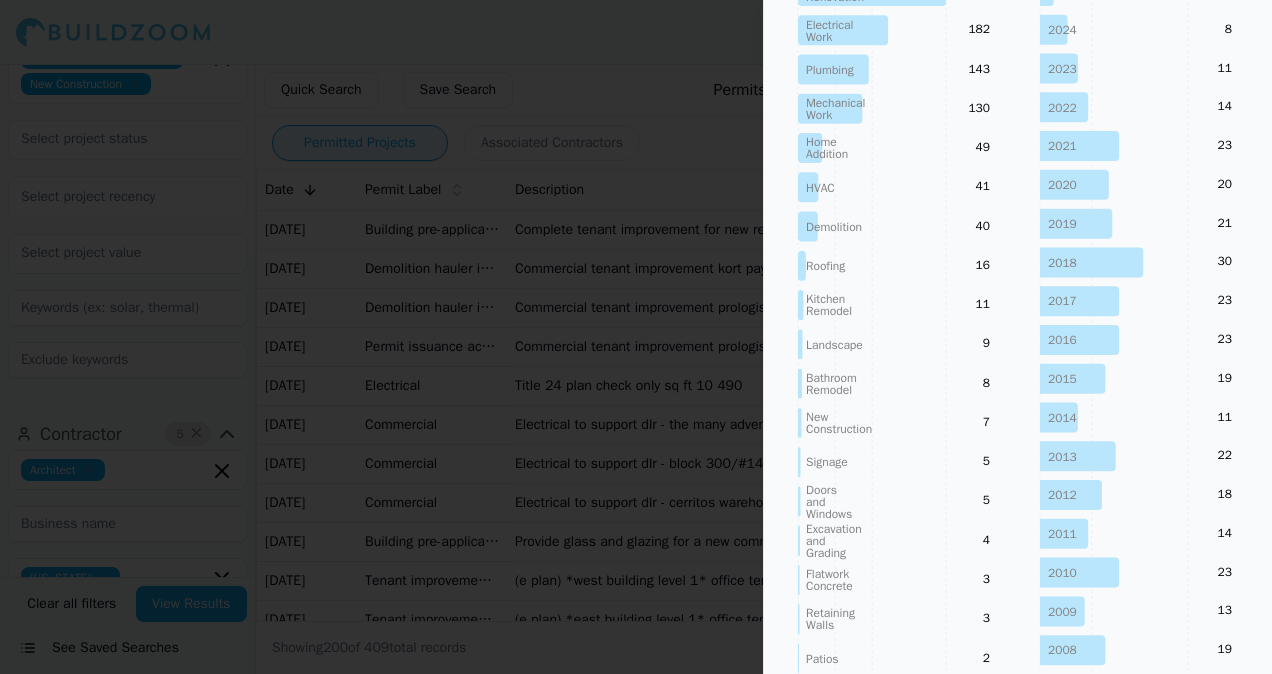 scroll, scrollTop: 516, scrollLeft: 0, axis: vertical 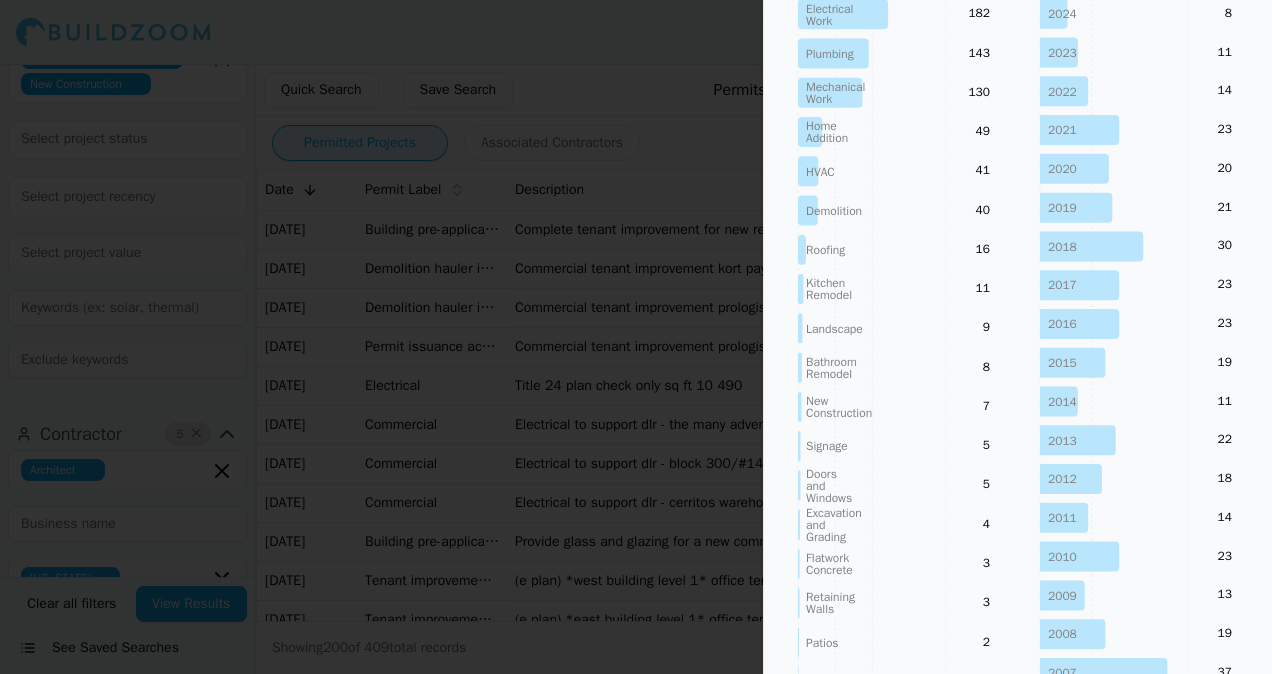 click at bounding box center (636, 337) 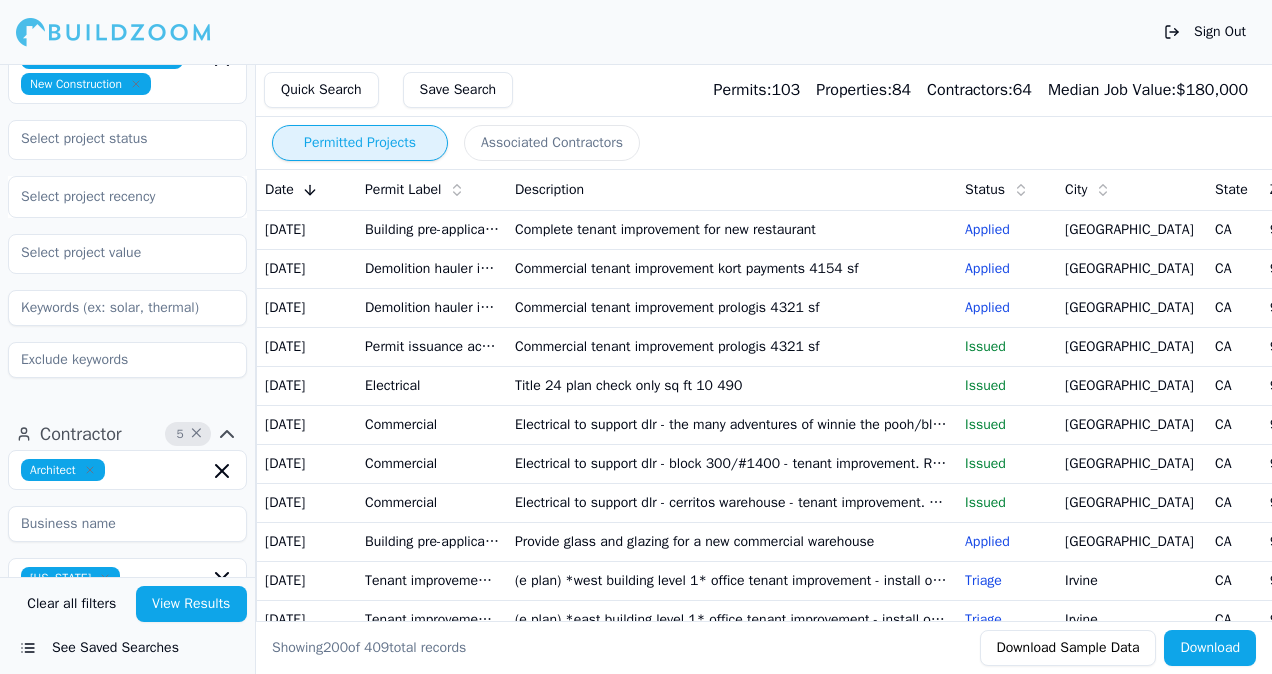 click on "Commercial tenant improvement prologis 4321 sf" at bounding box center [732, 307] 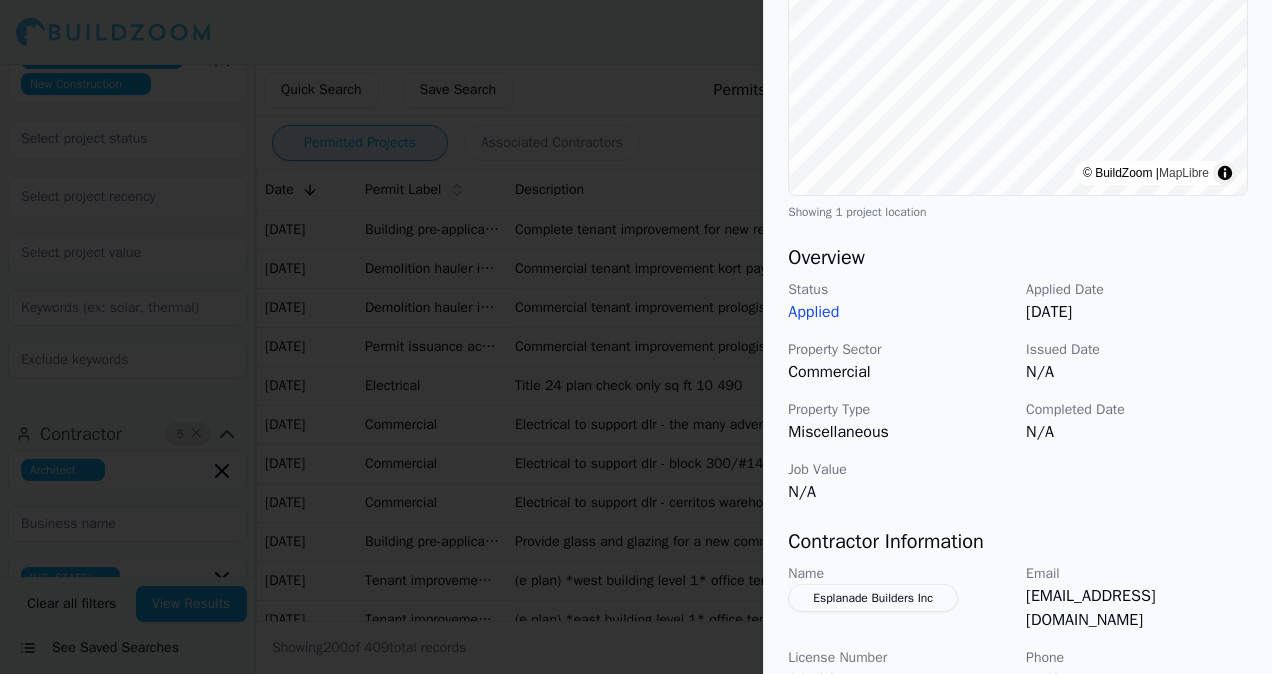 scroll, scrollTop: 300, scrollLeft: 0, axis: vertical 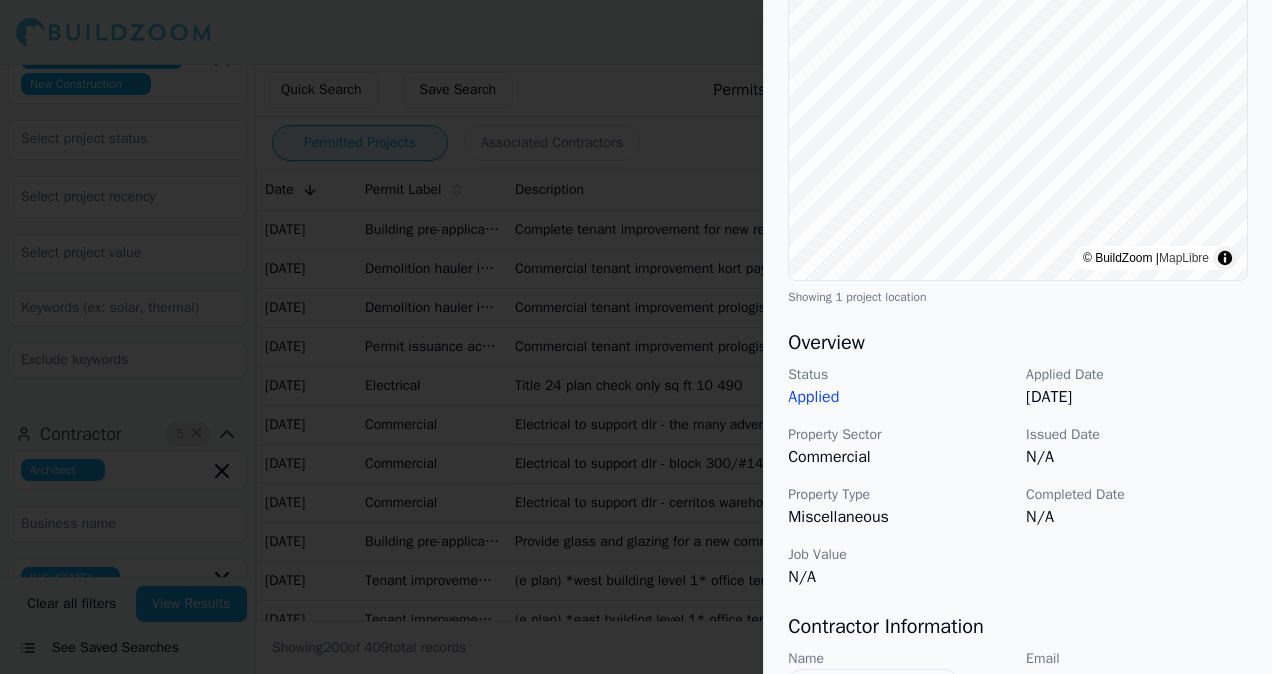 click at bounding box center (636, 337) 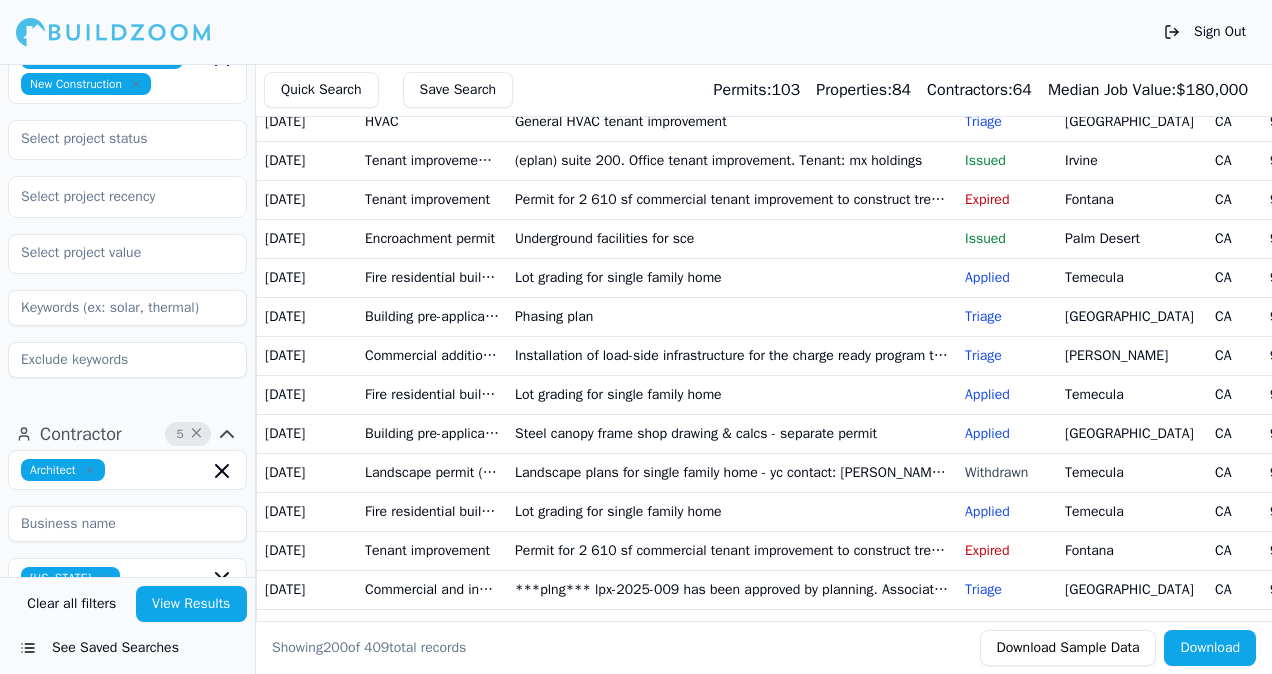 scroll, scrollTop: 700, scrollLeft: 0, axis: vertical 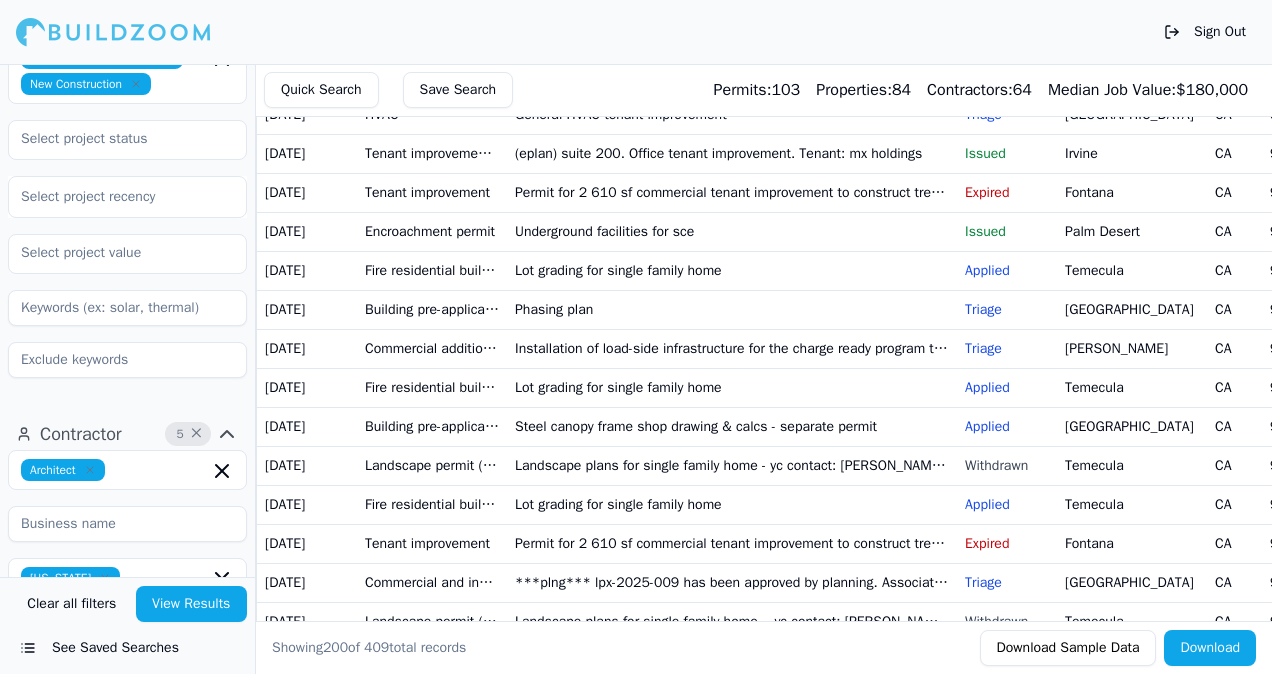 click on "(eplan) suite 200. Office tenant improvement. Tenant: mx holdings" at bounding box center (732, 153) 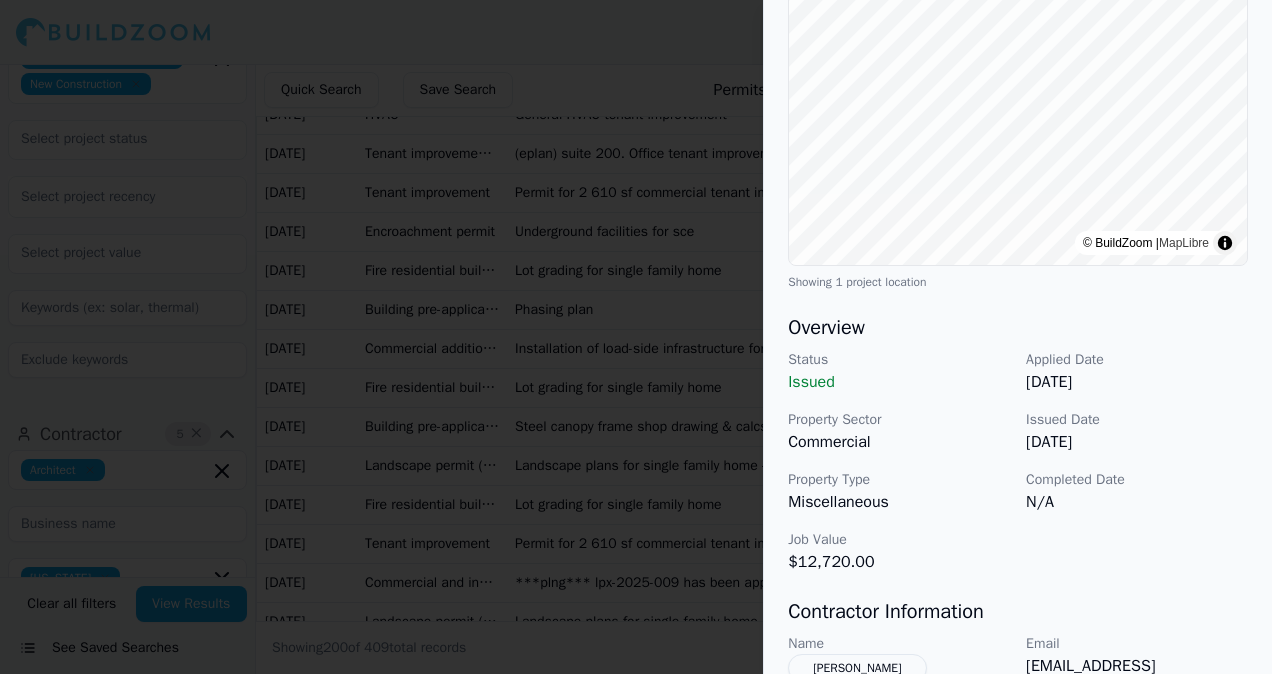 scroll, scrollTop: 100, scrollLeft: 0, axis: vertical 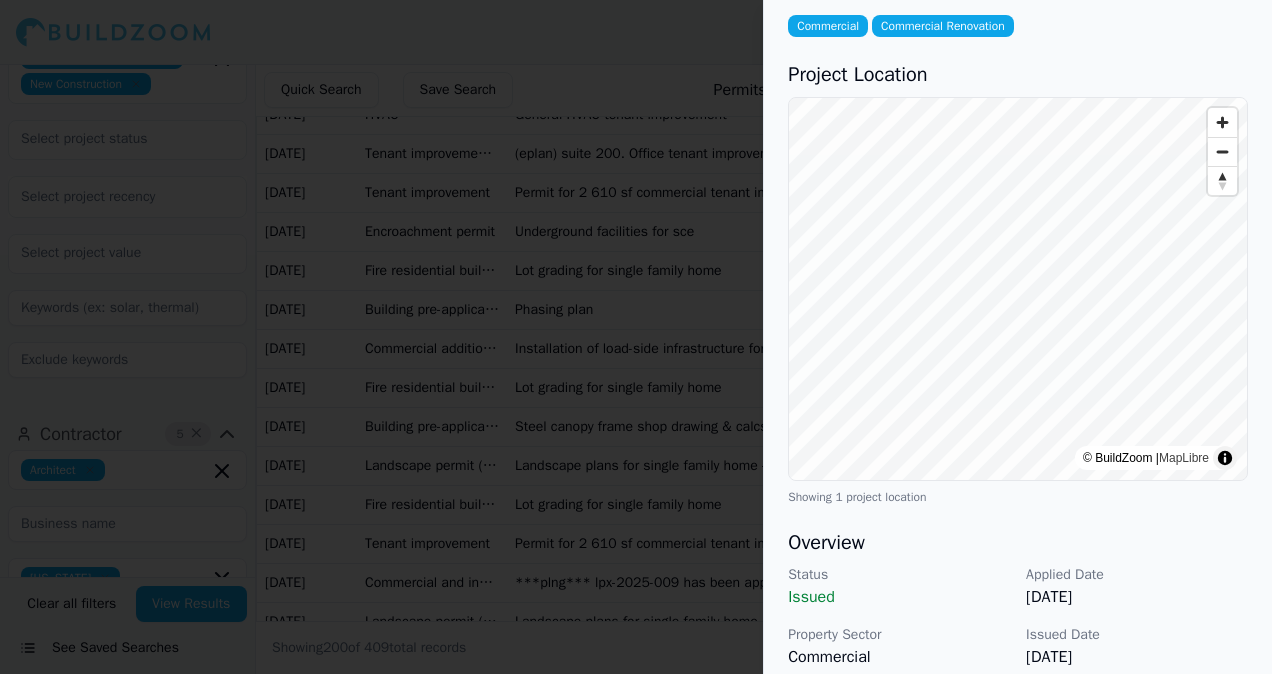 click at bounding box center (636, 337) 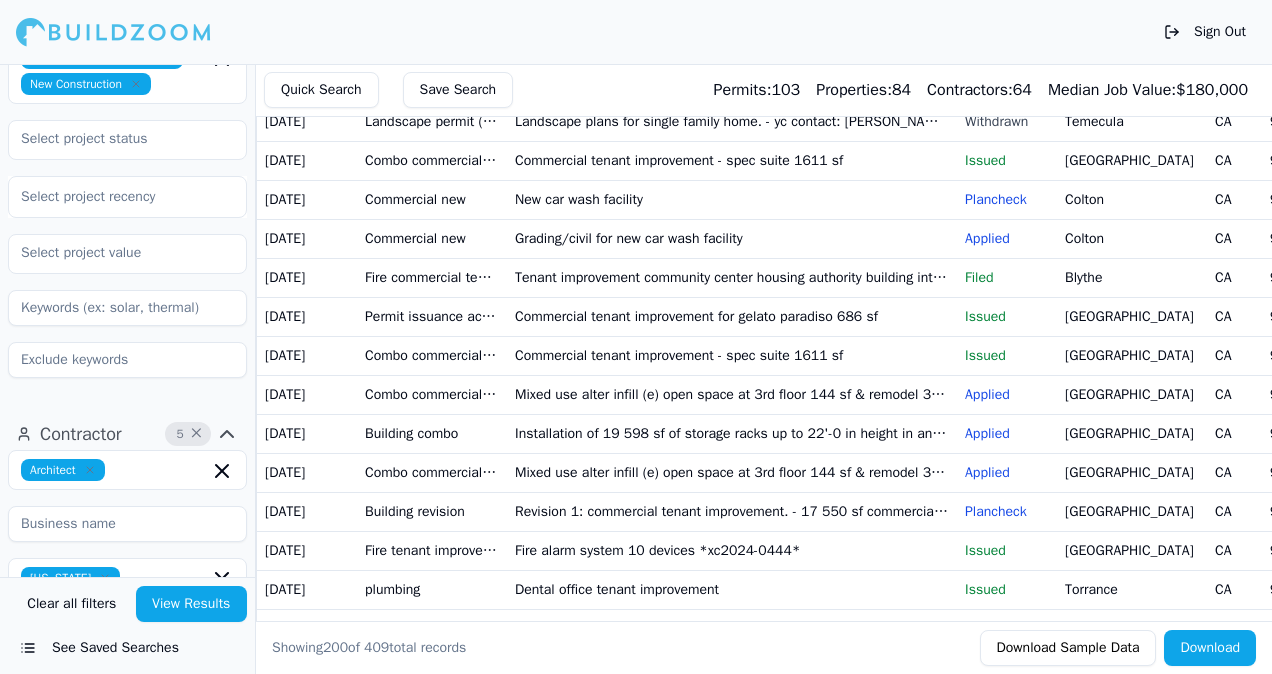 scroll, scrollTop: 1300, scrollLeft: 0, axis: vertical 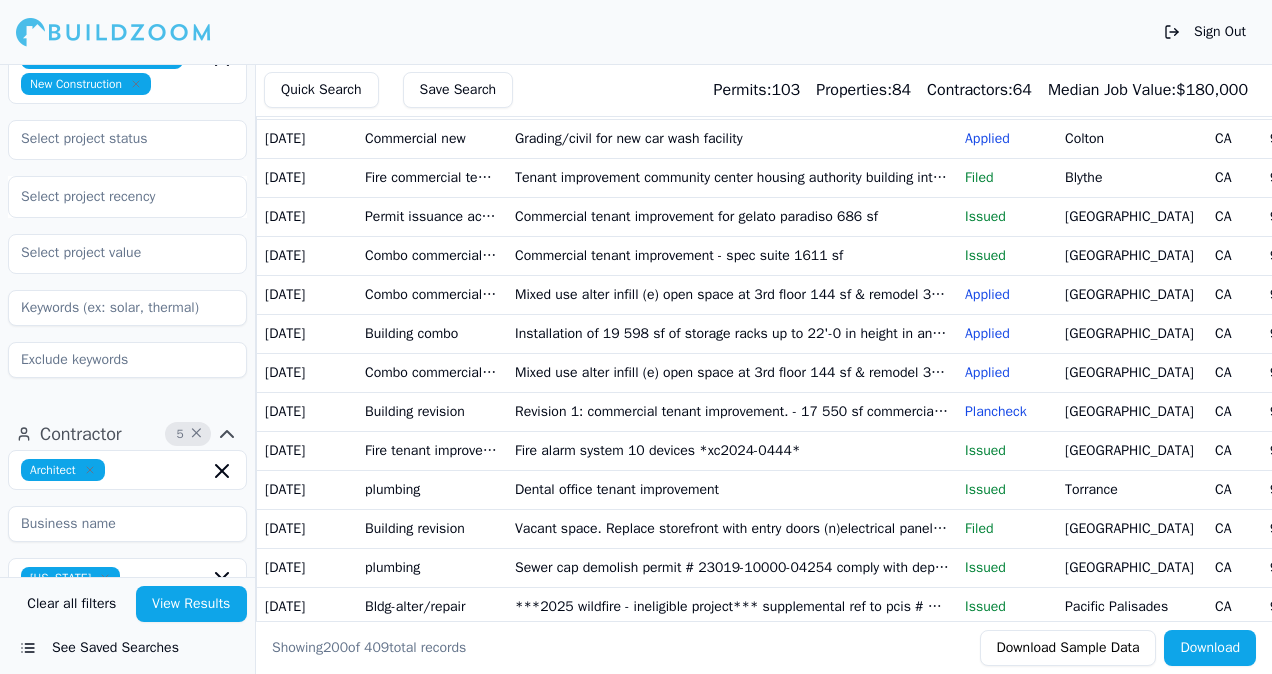 click on "Commercial tenant improvement - spec suite 1611 sf" at bounding box center (732, 60) 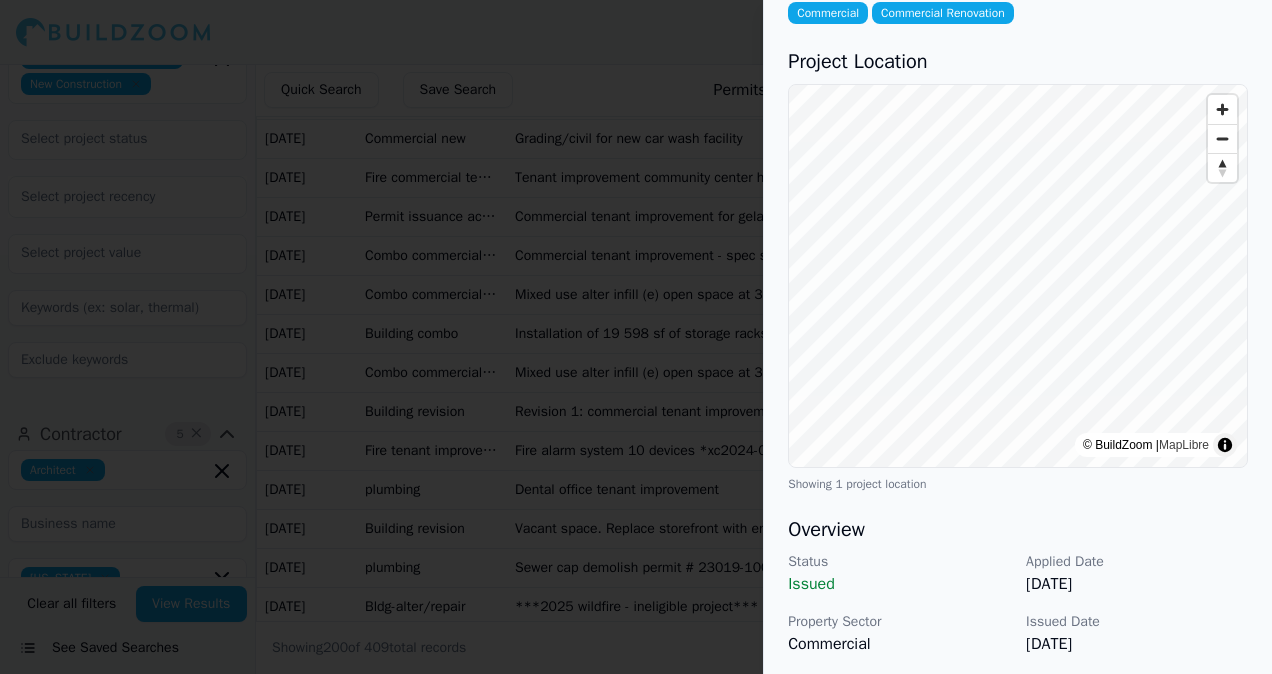 scroll, scrollTop: 86, scrollLeft: 0, axis: vertical 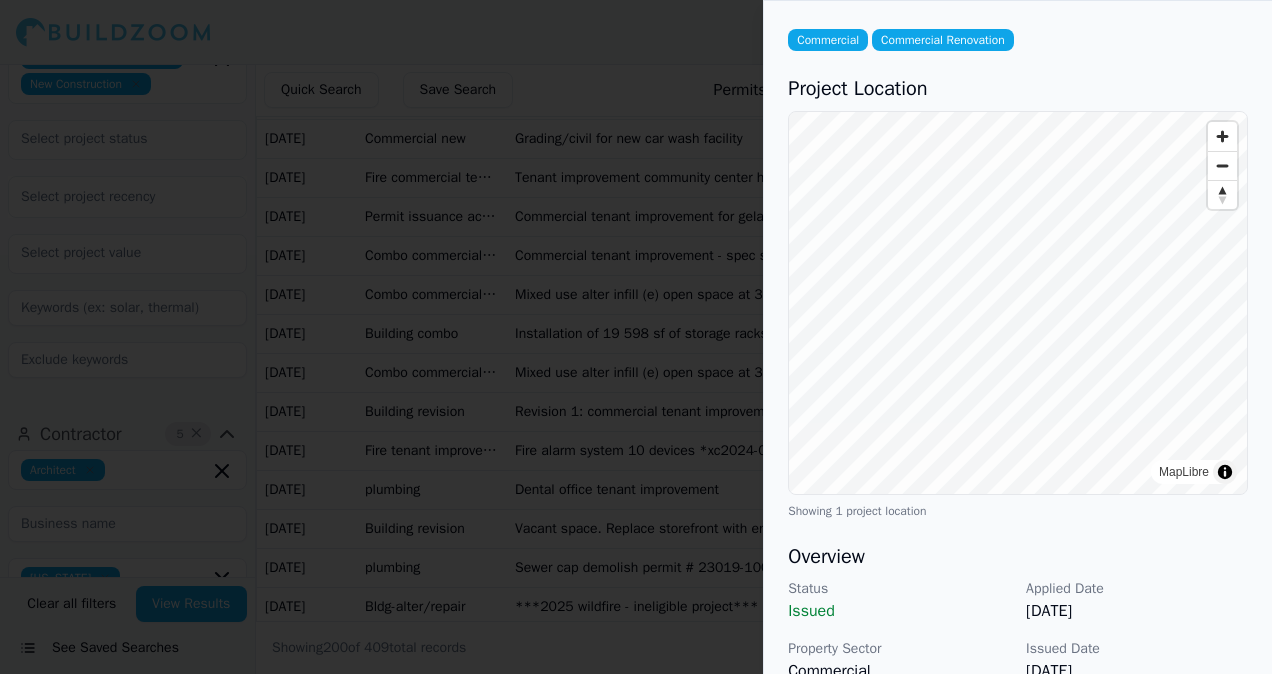 click at bounding box center (636, 337) 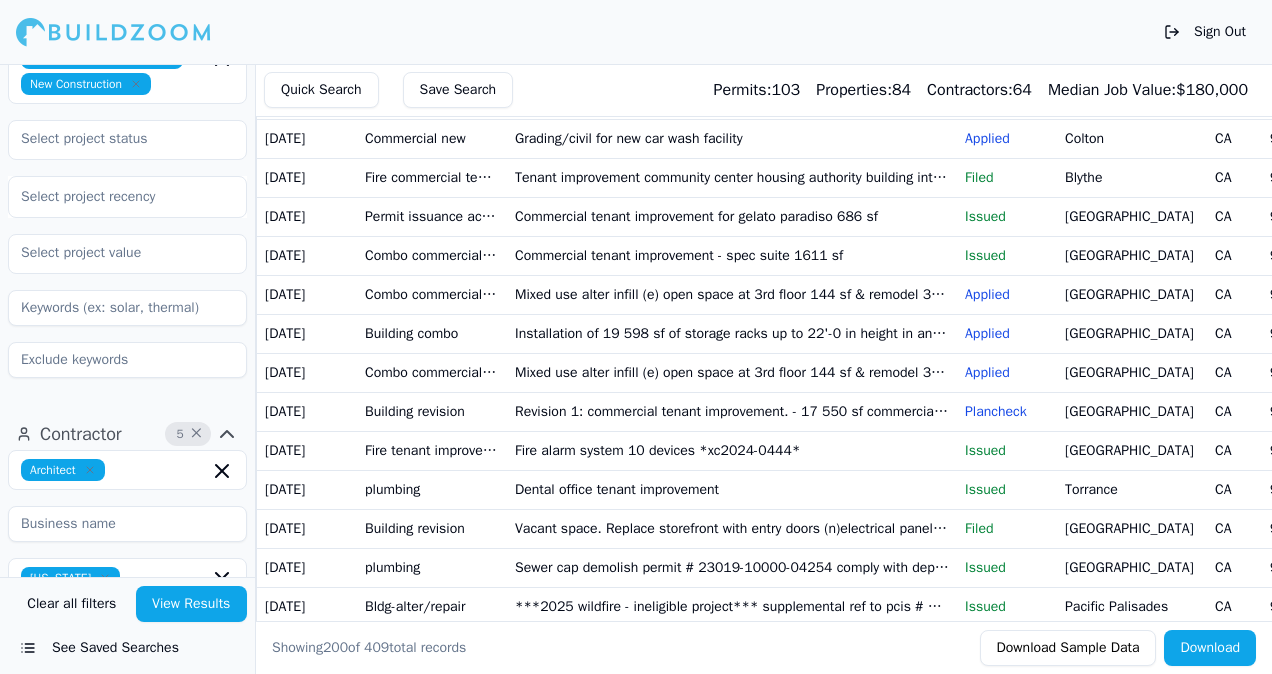 click on "New car wash facility" at bounding box center (732, 99) 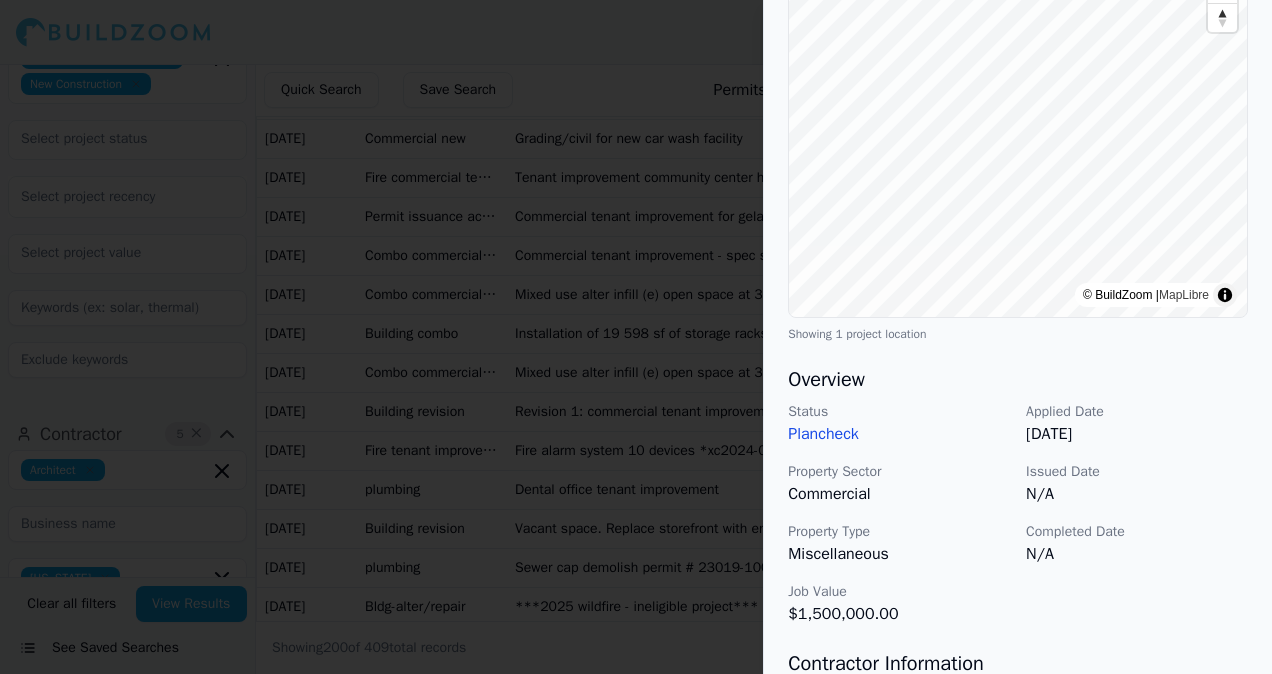 scroll, scrollTop: 500, scrollLeft: 0, axis: vertical 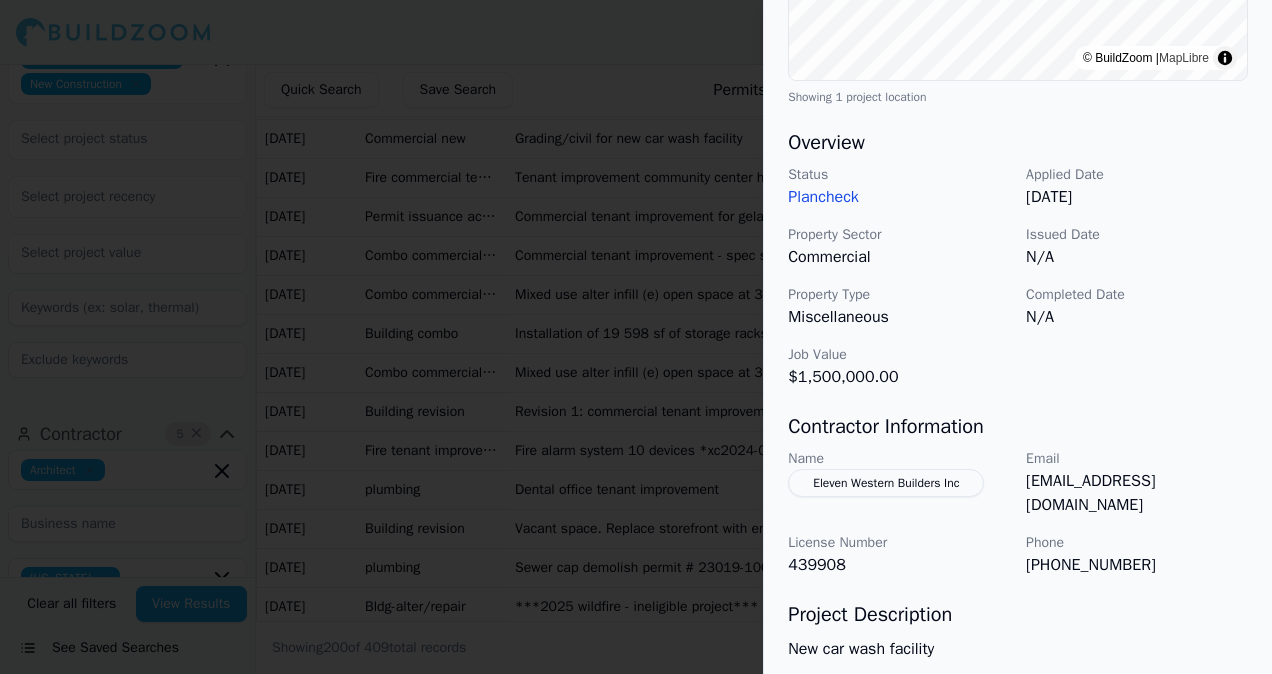 click at bounding box center [636, 337] 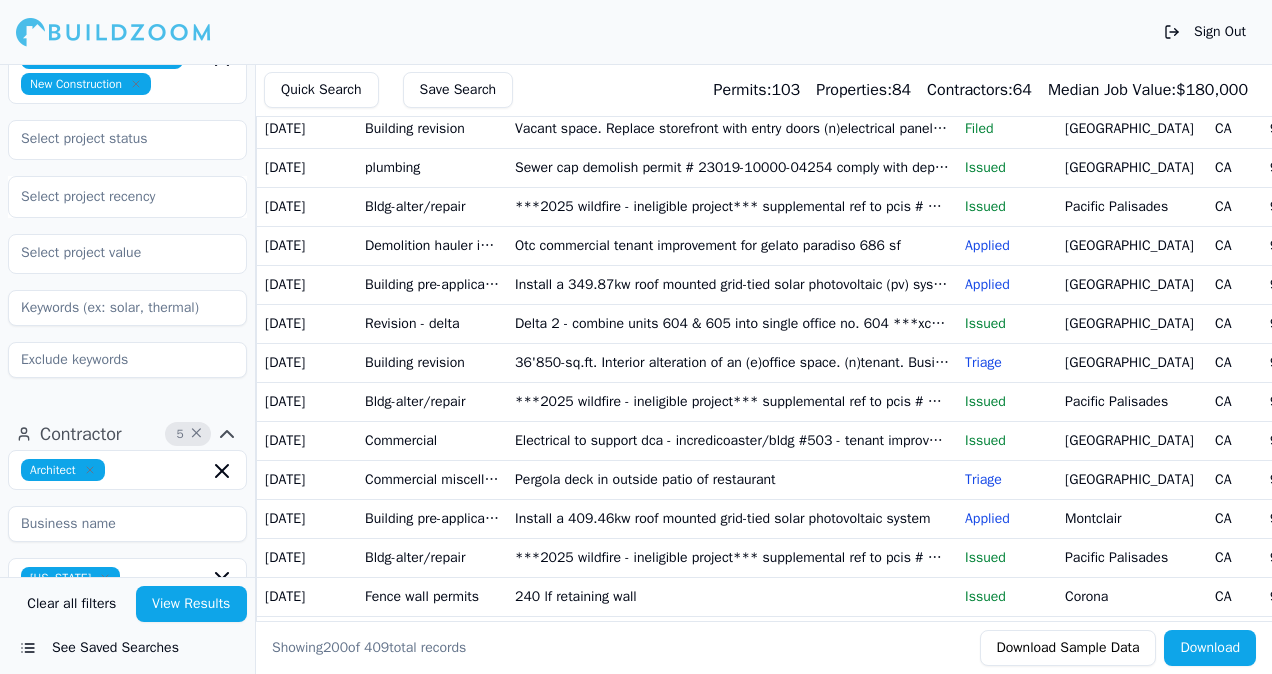 scroll, scrollTop: 2300, scrollLeft: 0, axis: vertical 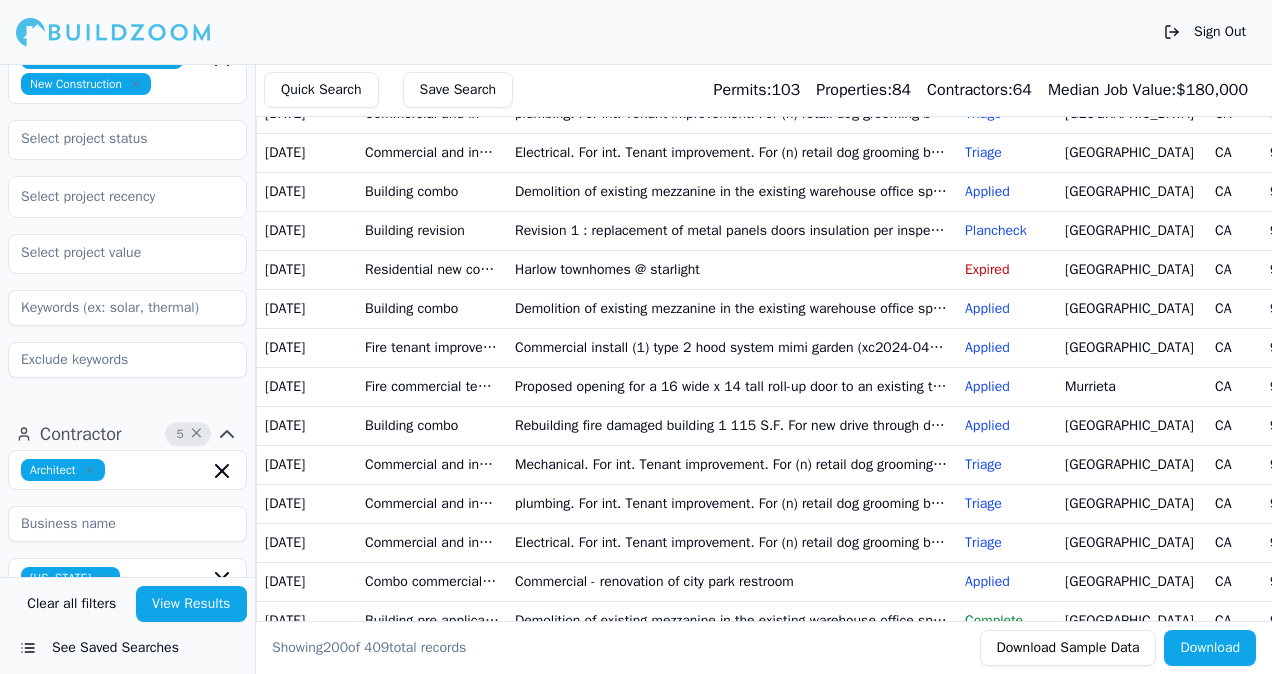 click on "***2025 wildfire - ineligible project*** supplemental ref to pcis # 25016-30000-14536 for floor plan changes to previously approved tenant improvement. Plans" at bounding box center [732, -199] 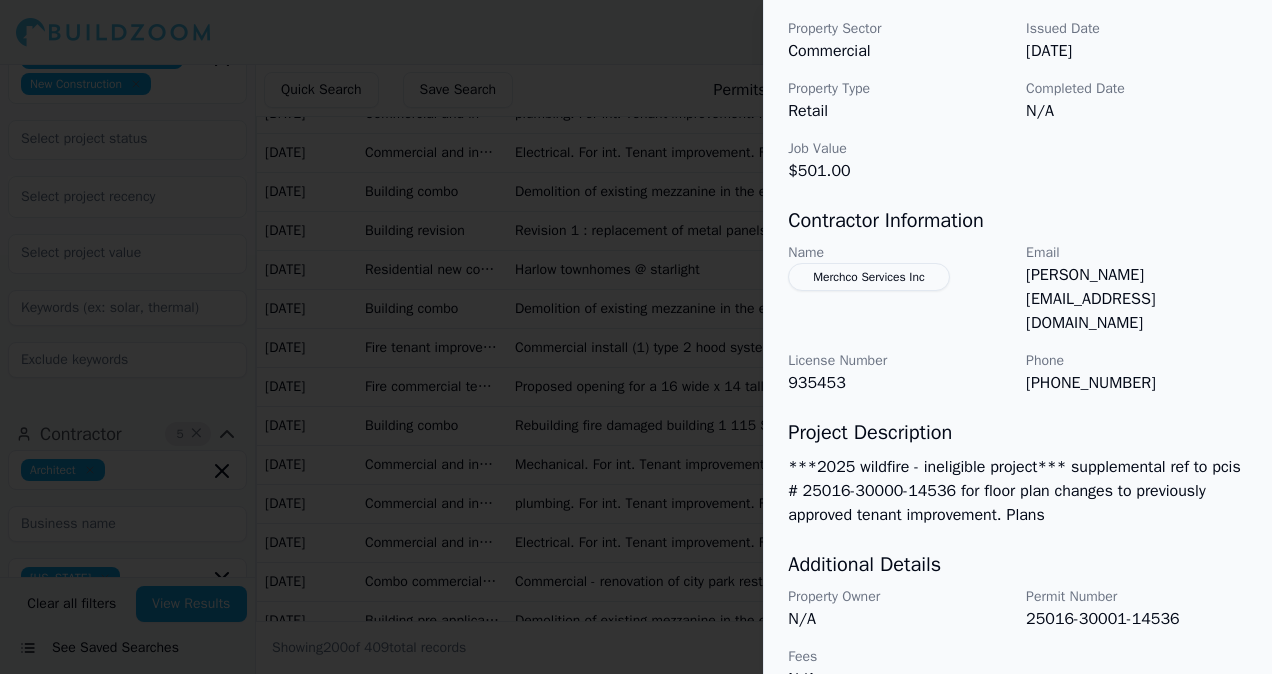 scroll, scrollTop: 734, scrollLeft: 0, axis: vertical 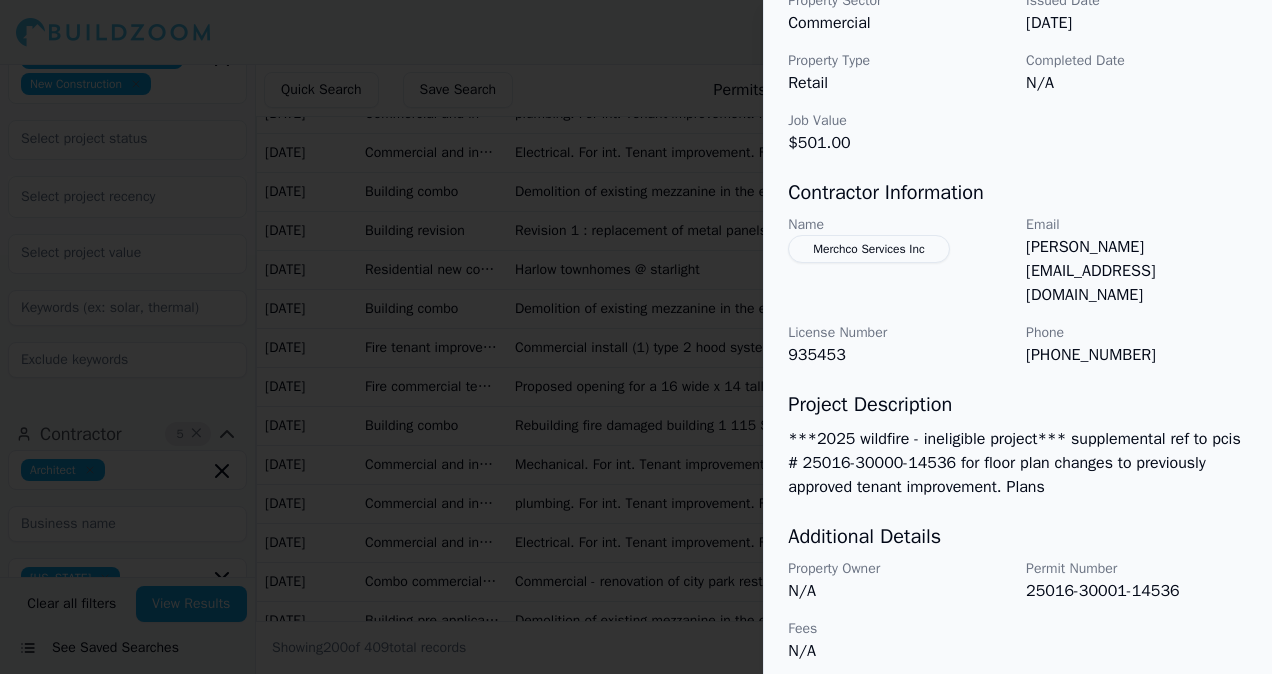 click at bounding box center (636, 337) 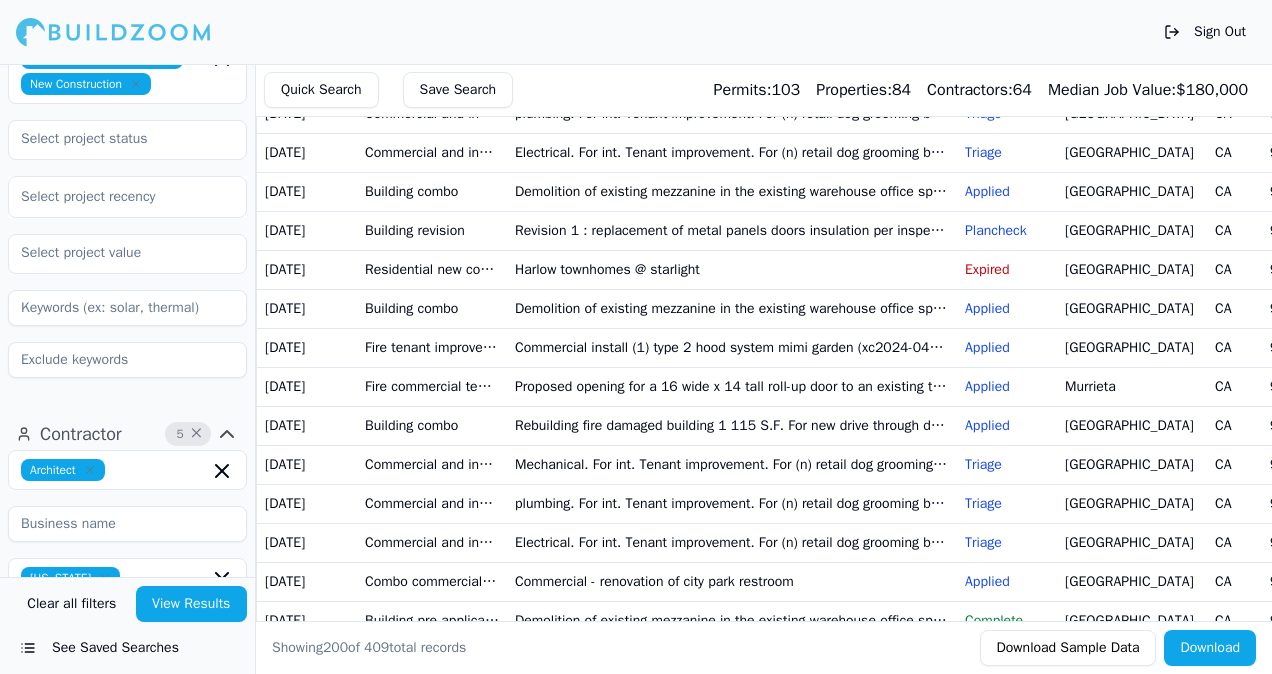 click on "***2025 wildfire - ineligible project*** supplemental ref to pcis # 25016-30000-14536 for floor plan changes to previously approved tenant improvement. Plans" at bounding box center (732, -394) 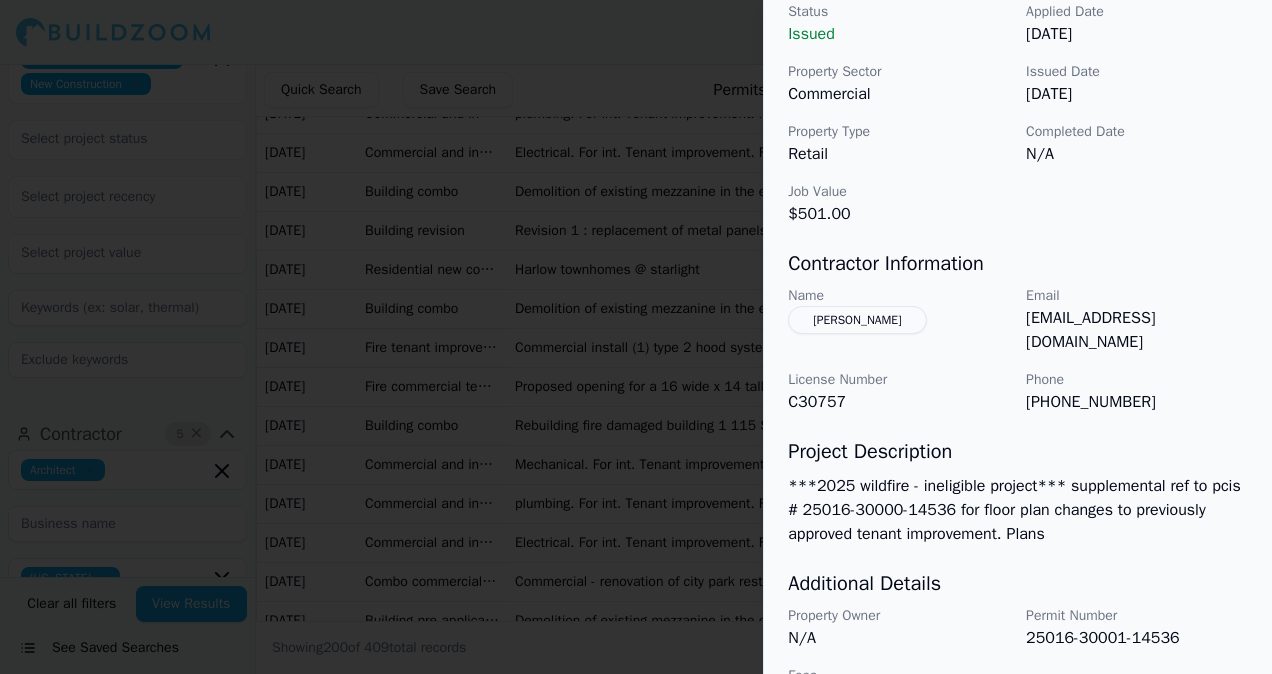scroll, scrollTop: 634, scrollLeft: 0, axis: vertical 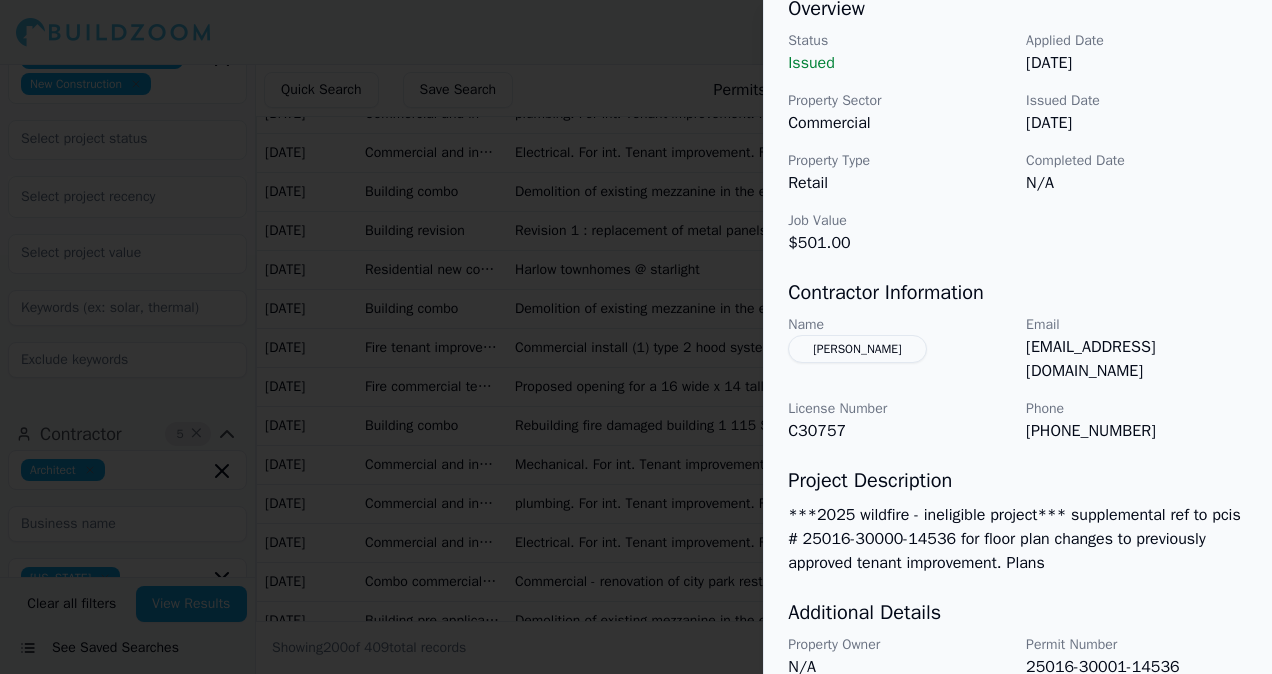 click at bounding box center [636, 337] 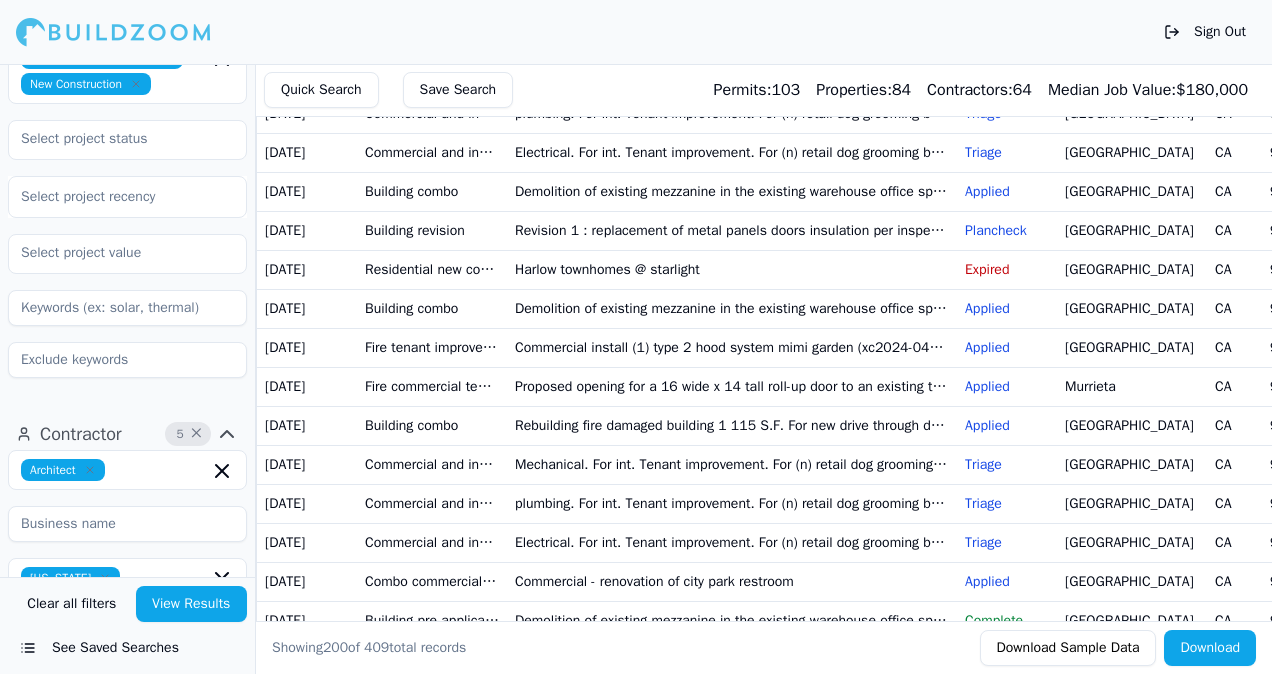 click on "***2025 wildfire - ineligible project*** supplemental ref to pcis # 25016-30000-14536 for floor plan changes to previously approved tenant improvement. Plans" at bounding box center (732, -394) 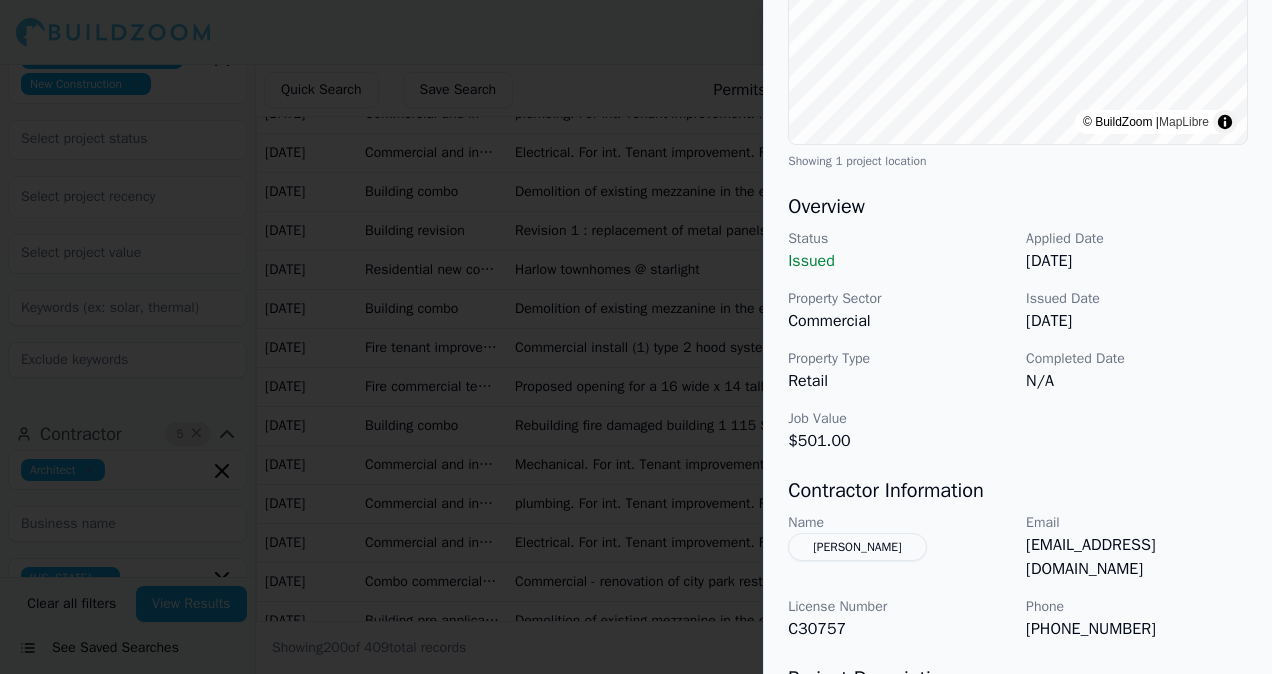 scroll, scrollTop: 500, scrollLeft: 0, axis: vertical 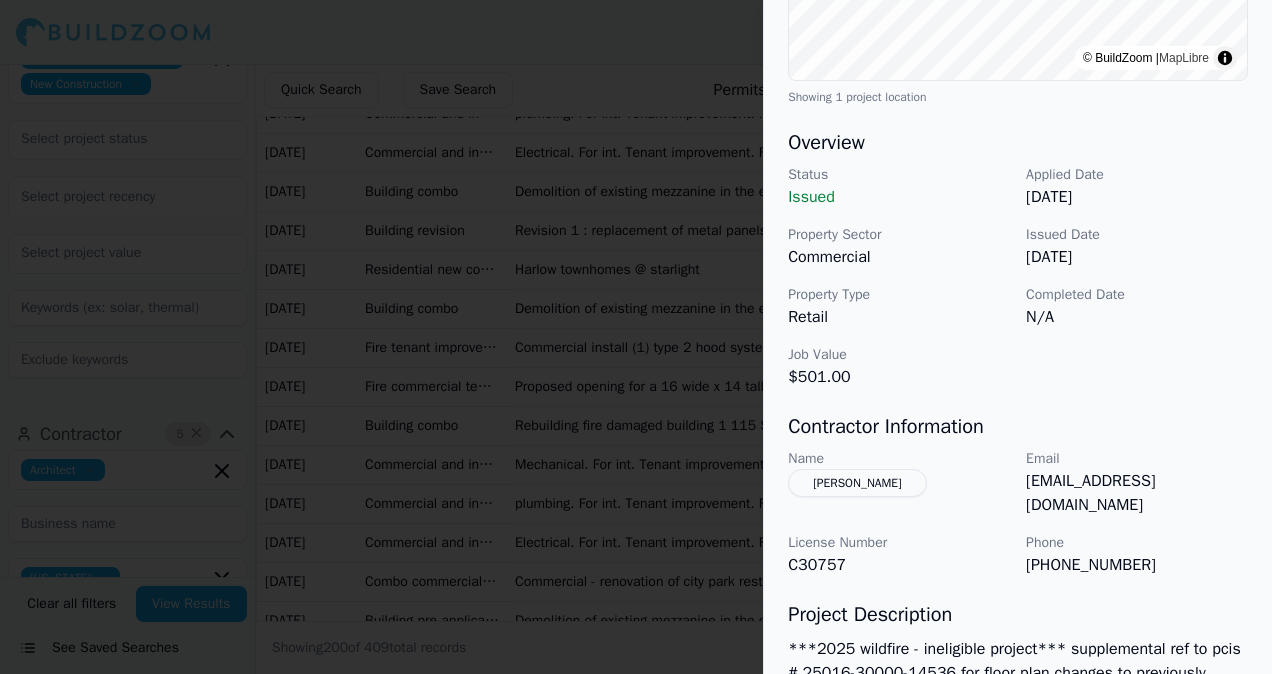 click at bounding box center (636, 337) 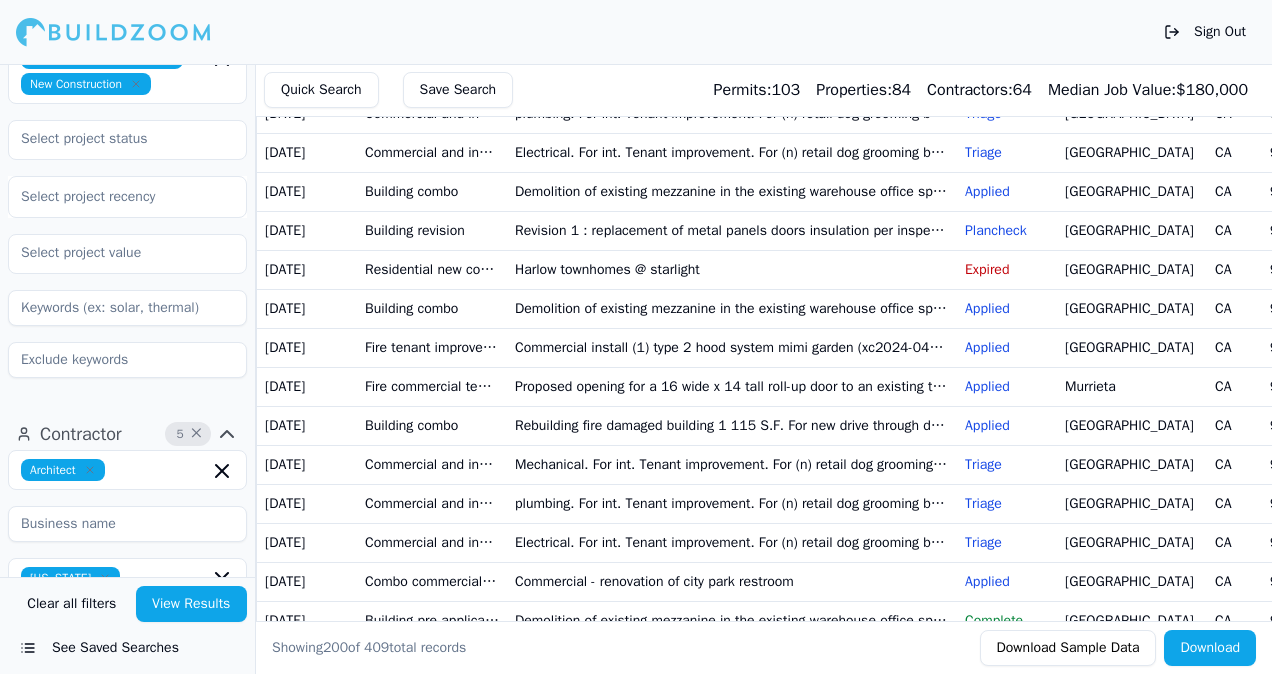 click on "***2025 wildfire - ineligible project*** supplemental ref to pcis # 25016-30000-14536 for floor plan changes to previously approved tenant improvement. Plans" at bounding box center [732, -394] 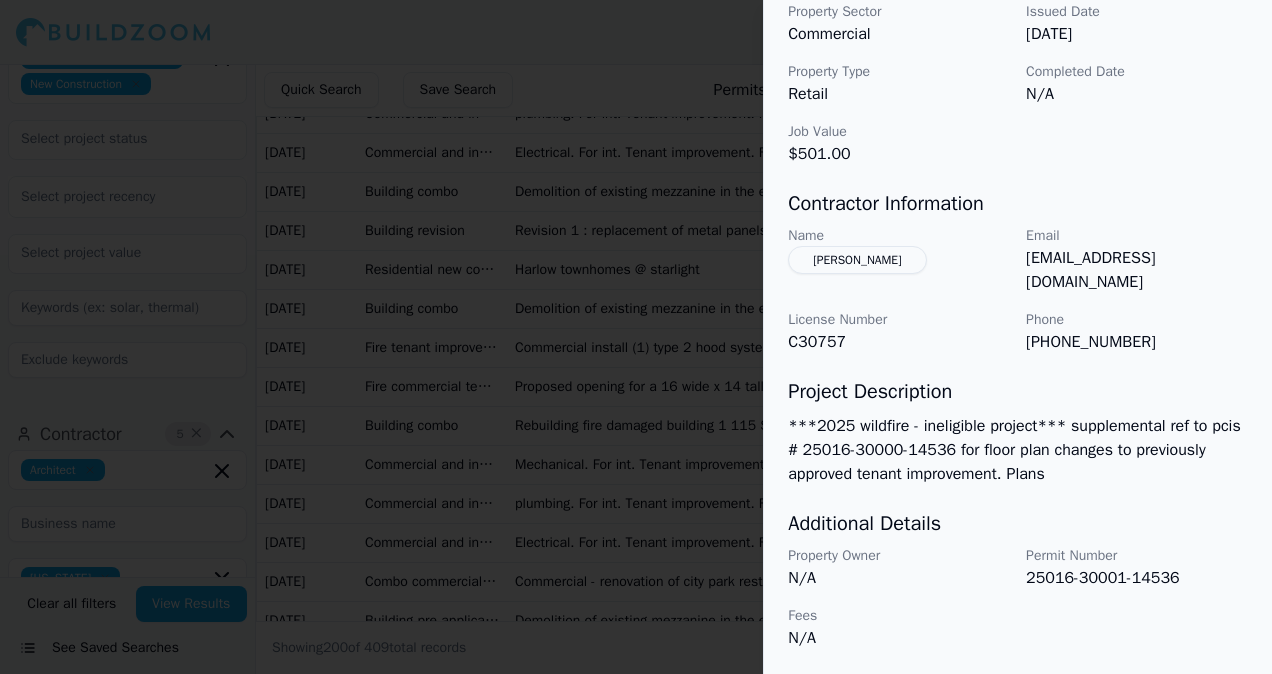 scroll, scrollTop: 734, scrollLeft: 0, axis: vertical 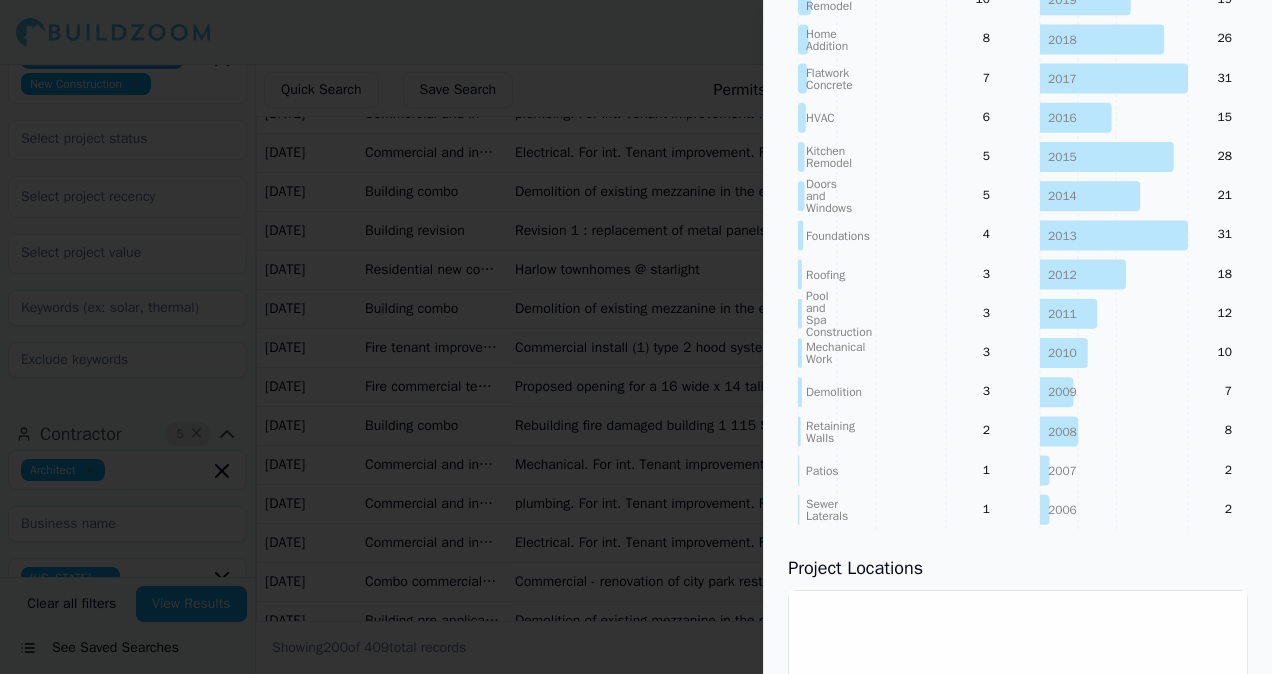 click on "Loading map data..." at bounding box center (1018, 782) 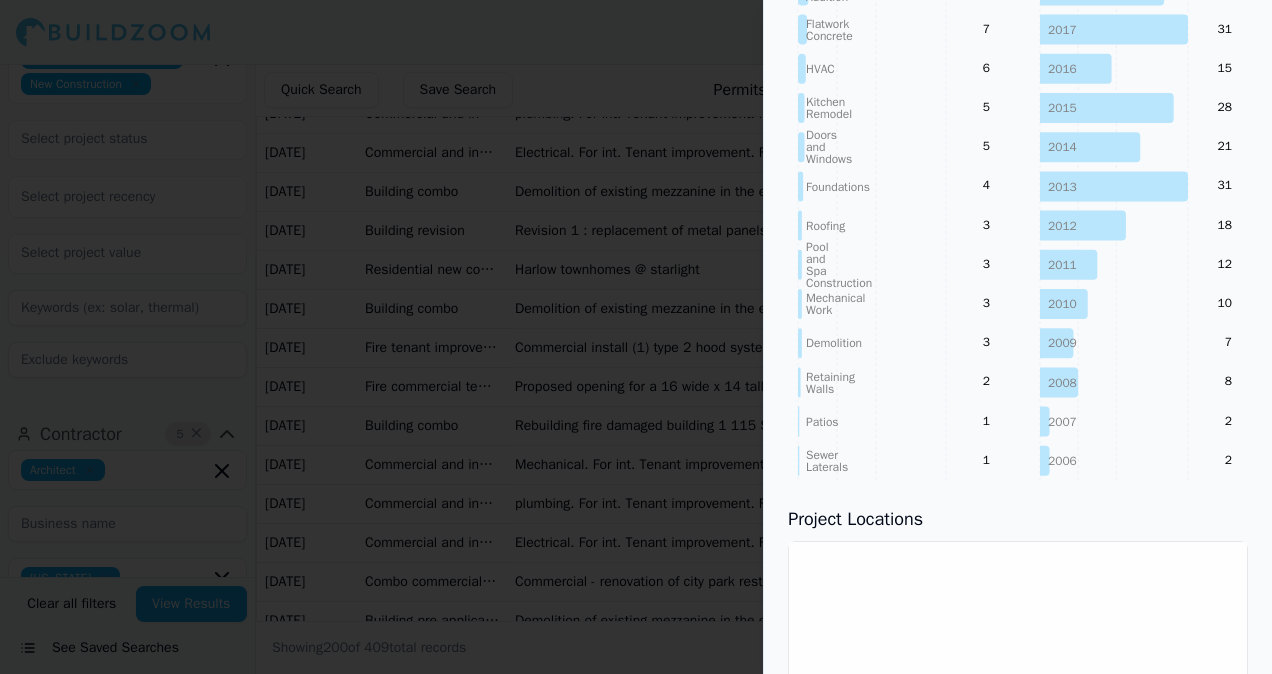 click at bounding box center [636, 337] 